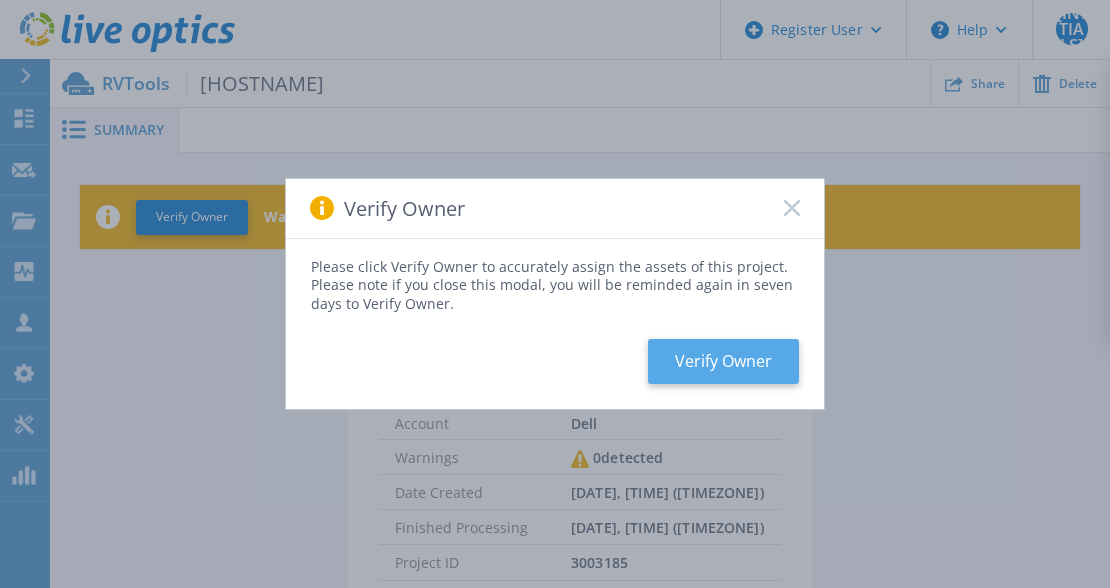 scroll, scrollTop: 0, scrollLeft: 0, axis: both 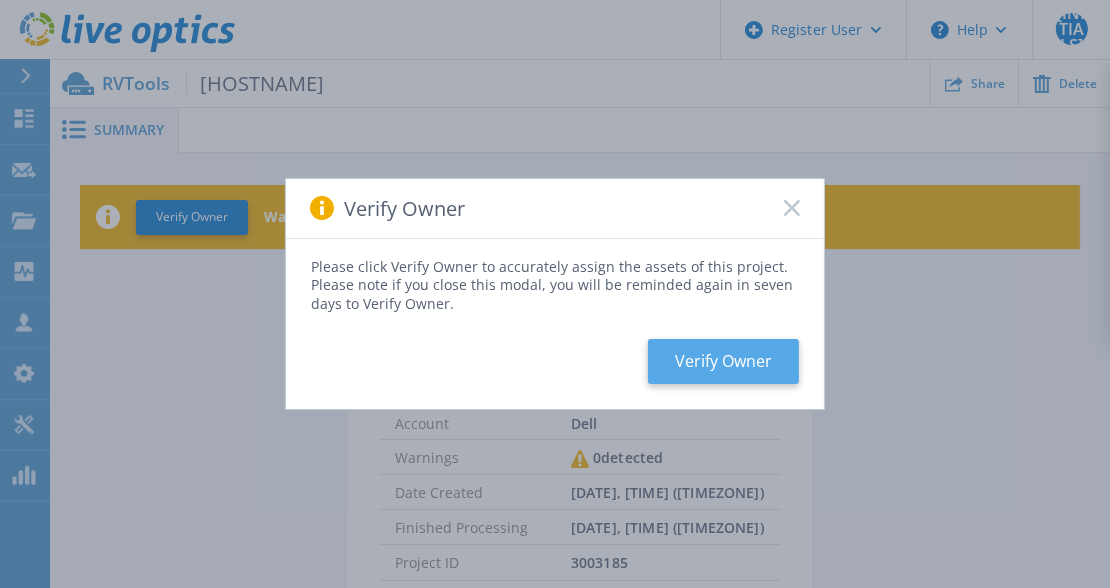 click on "Verify Owner" at bounding box center [723, 361] 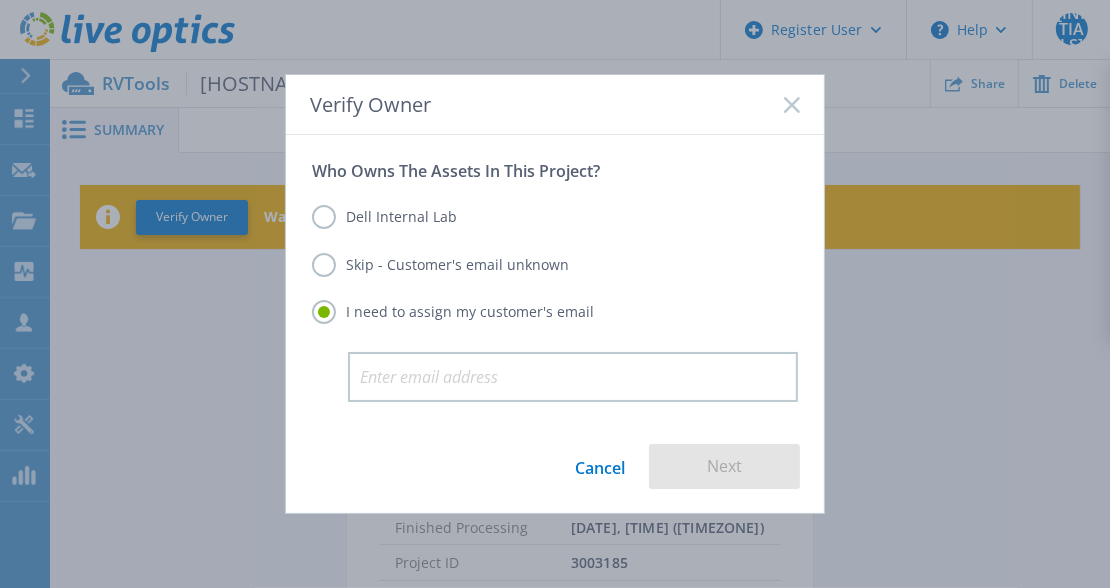click on "Dell Internal Lab" at bounding box center (384, 217) 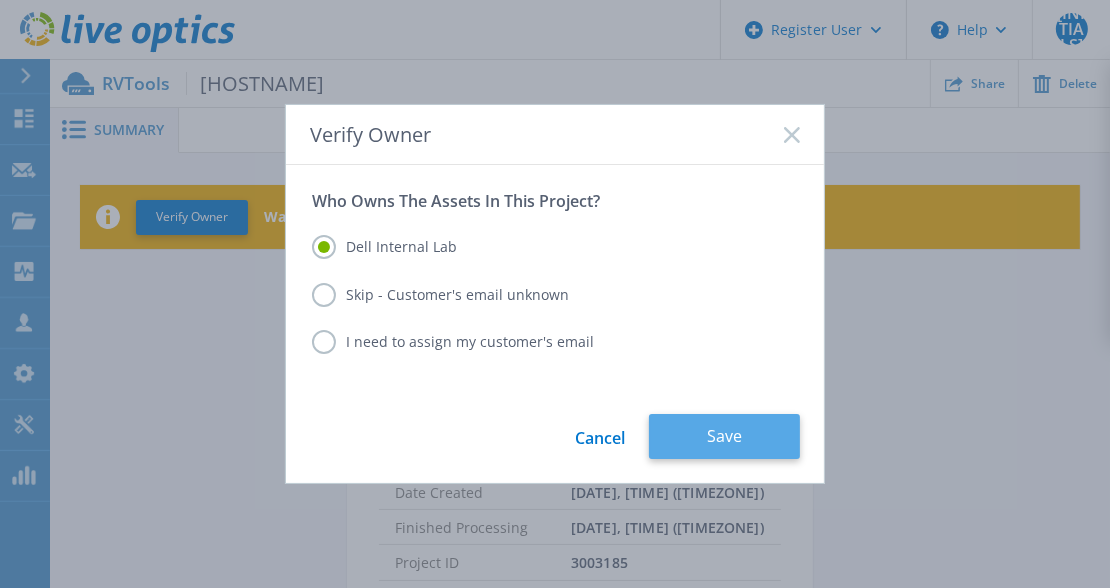 click on "Save" at bounding box center [724, 436] 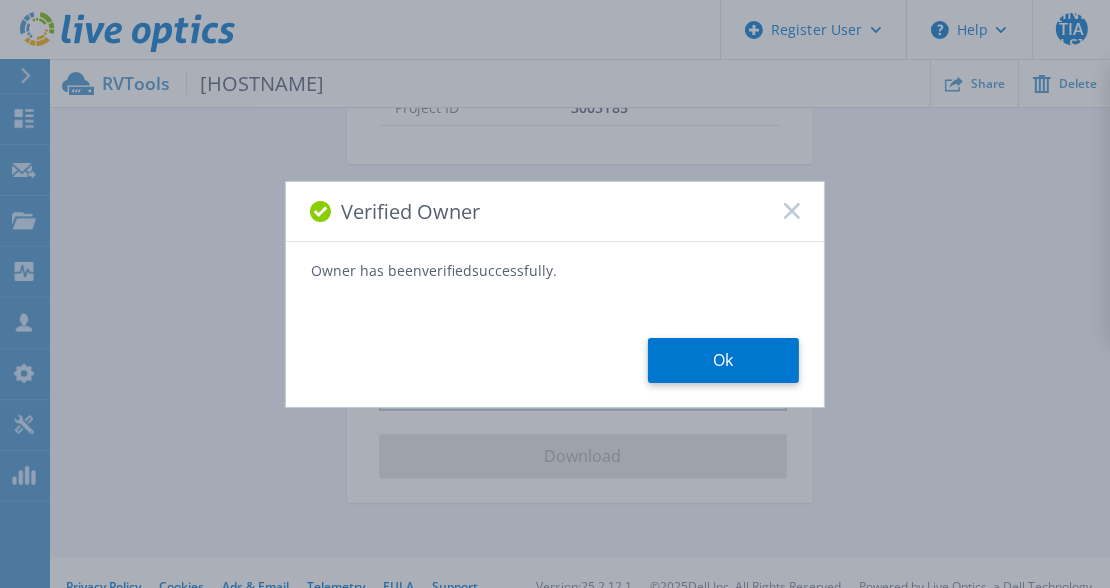 scroll, scrollTop: 500, scrollLeft: 0, axis: vertical 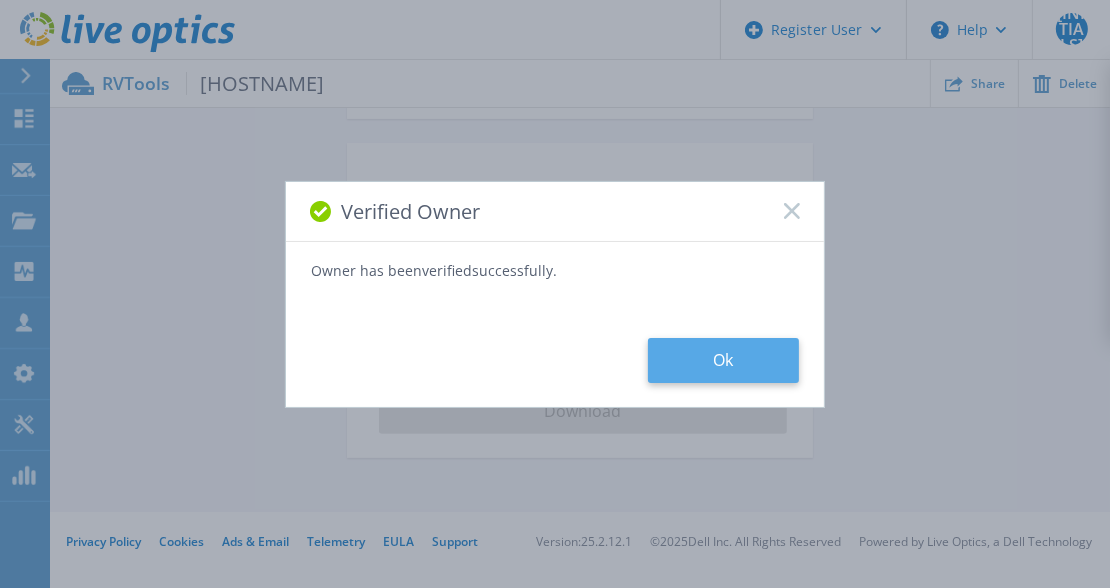 click on "Ok" at bounding box center [723, 360] 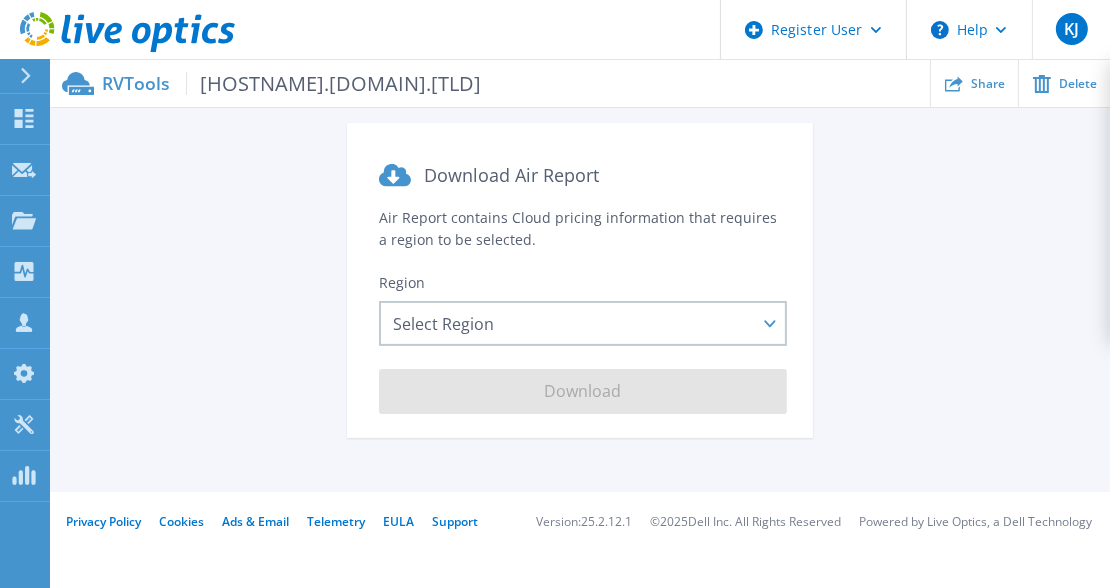 scroll, scrollTop: 437, scrollLeft: 0, axis: vertical 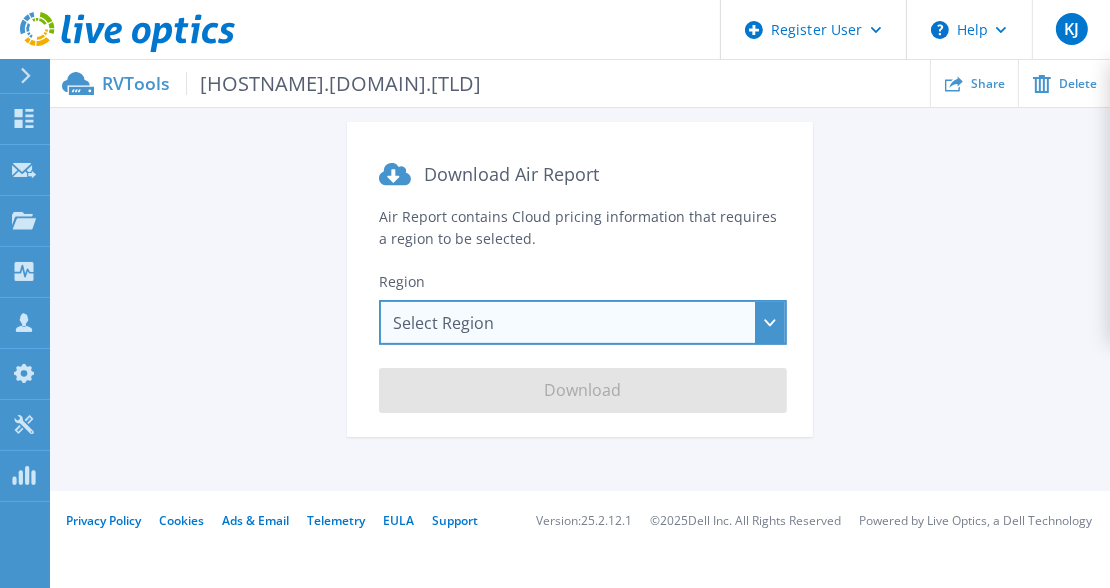 click on "Select Region Asia Pacific (Hong Kong) Asia Pacific (Mumbai) Asia Pacific (Seoul) Asia Pacific (Singapore) Asia Pacific (Tokyo) Australia Canada Europe (Frankfurt) Europe (London) South America (Sao Paulo) US East (Virginia) US West (California)" at bounding box center [583, 322] 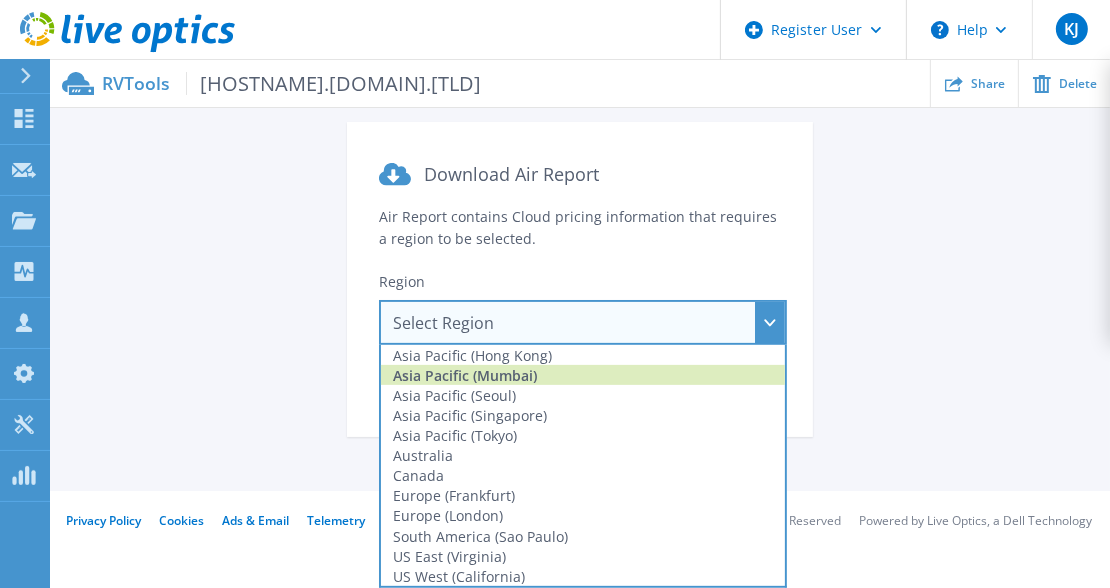 click on "Asia Pacific (Mumbai)" at bounding box center [583, 375] 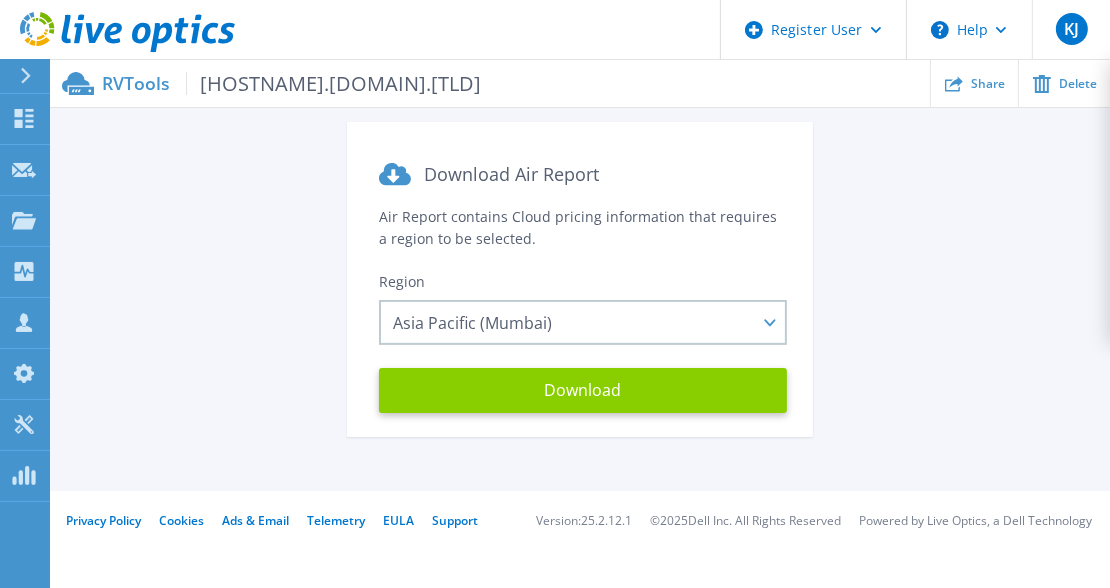 click on "Download" at bounding box center (583, 390) 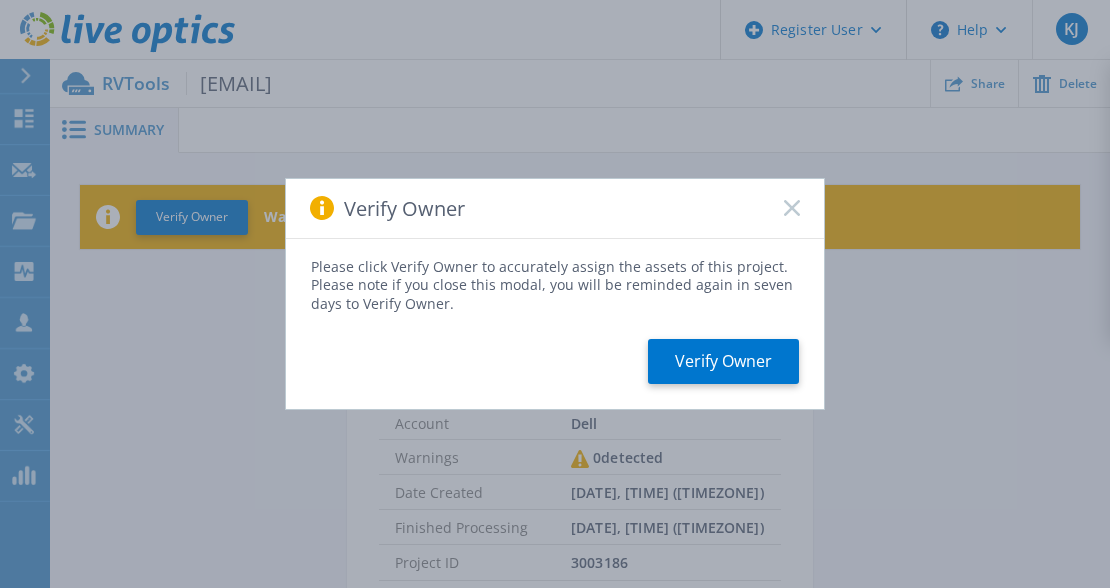 scroll, scrollTop: 0, scrollLeft: 0, axis: both 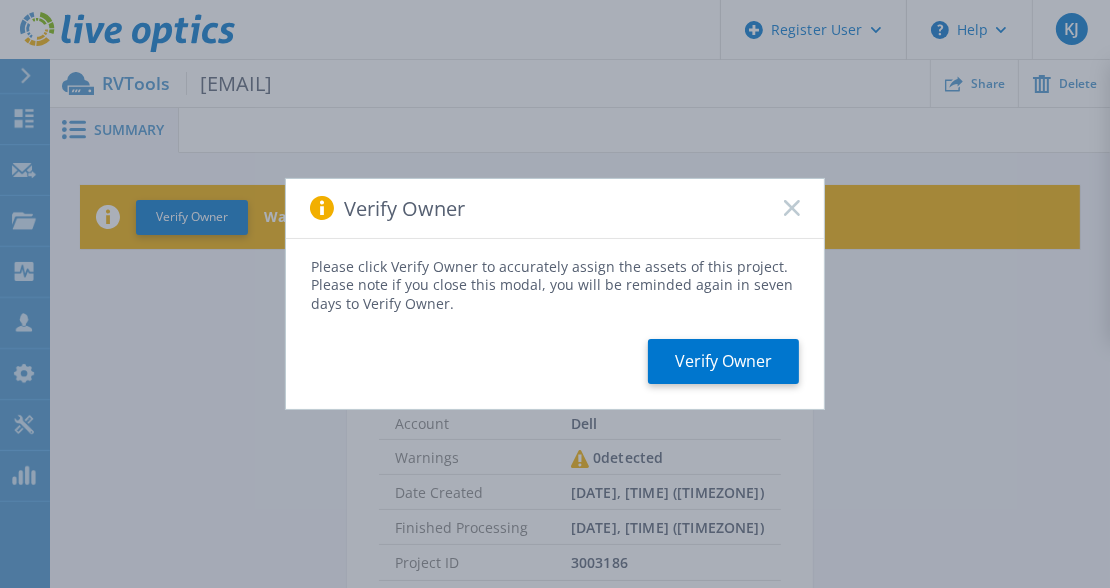 click on "Please click Verify Owner to accurately assign the assets of this project. Please note if you close this modal, you will be reminded again in seven days to Verify Owner. Verify Owner" at bounding box center [555, 324] 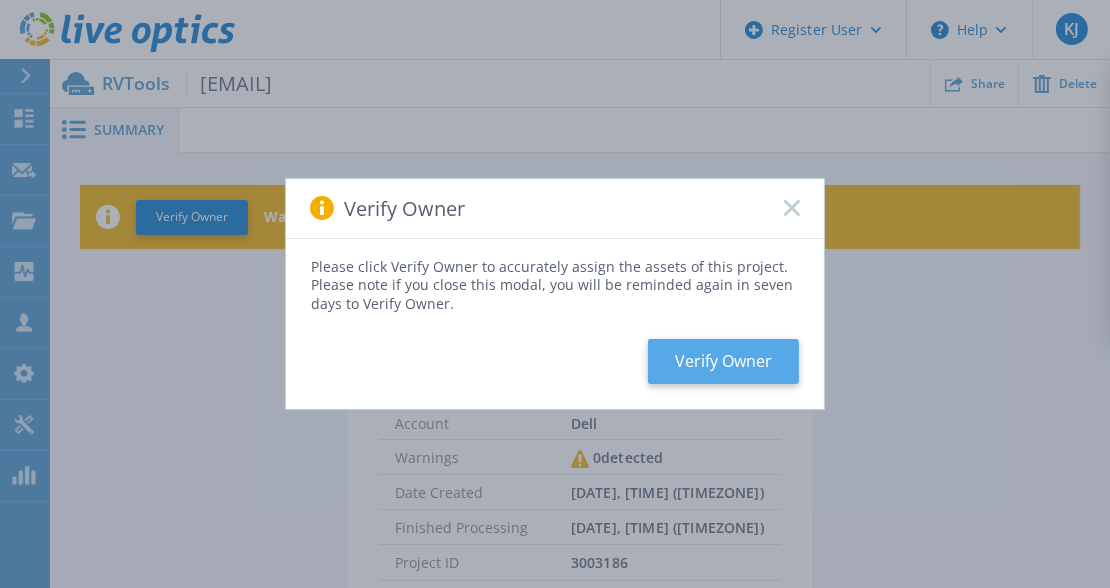 click on "Verify Owner" at bounding box center [723, 361] 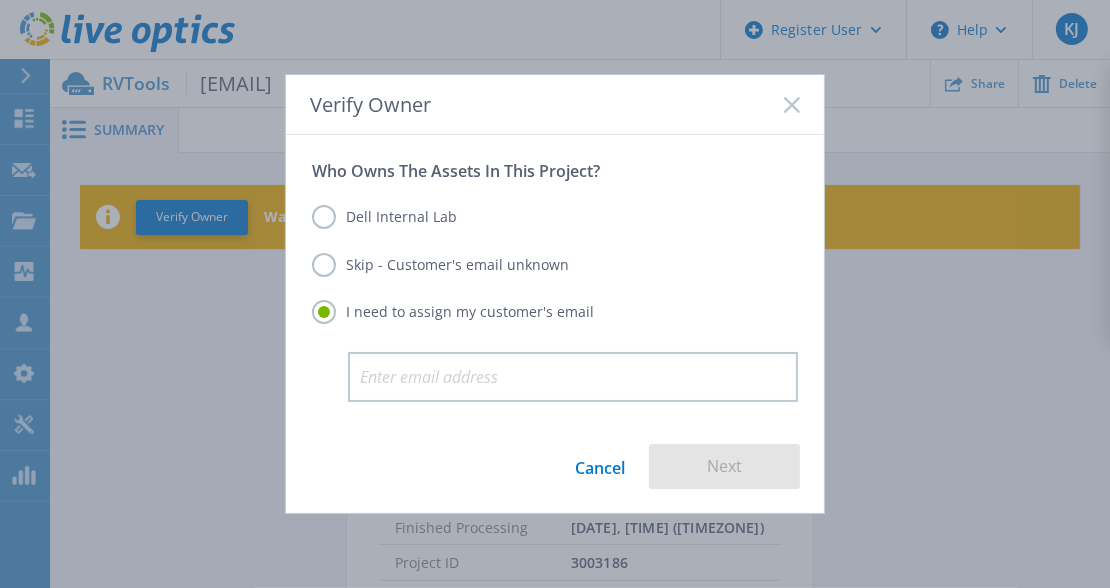 click on "Dell Internal Lab" at bounding box center [384, 217] 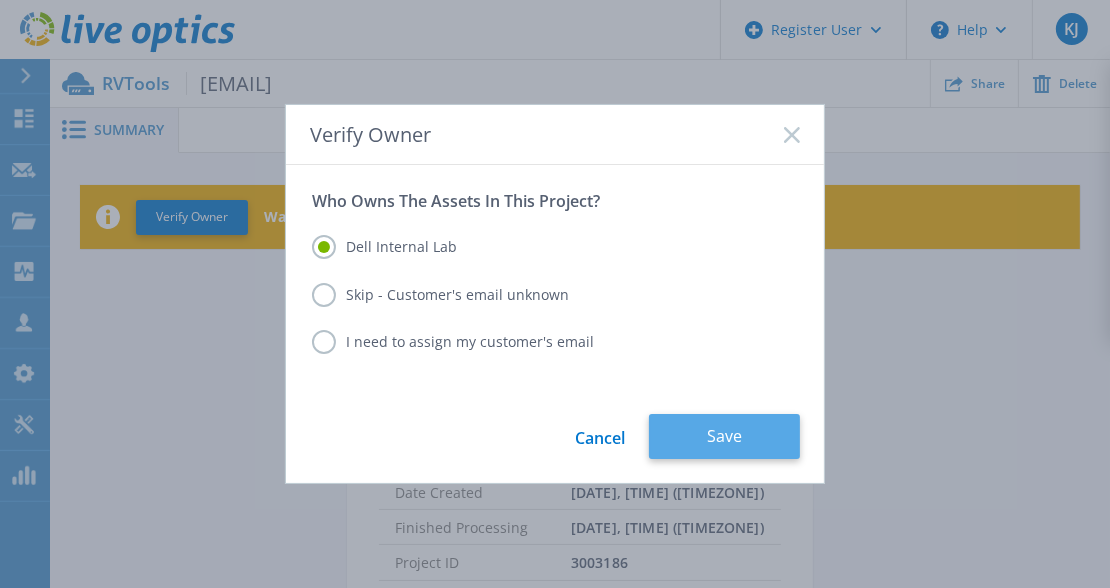 click on "Save" at bounding box center (724, 436) 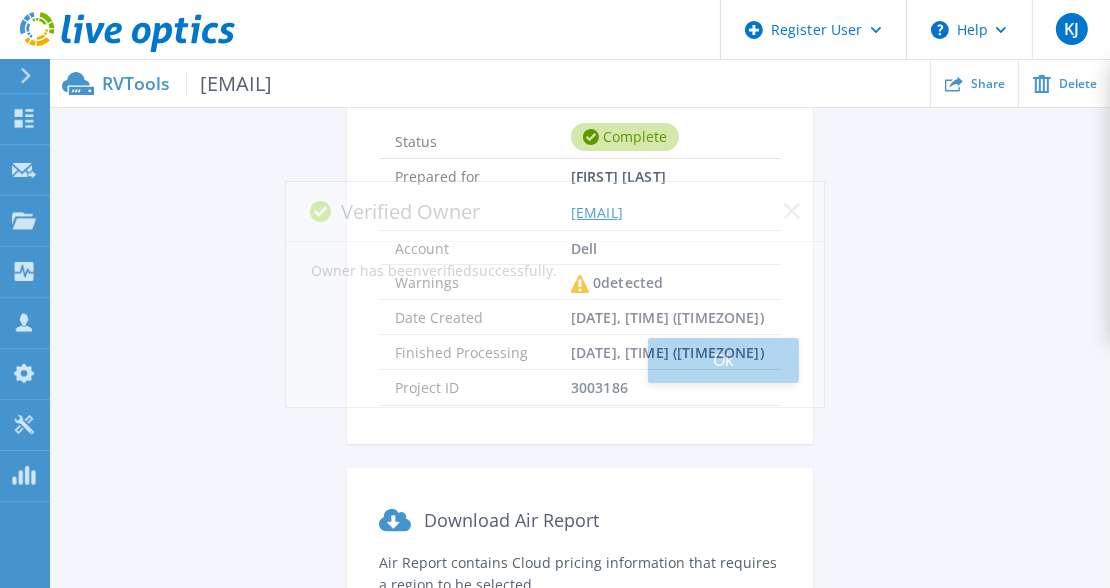 scroll, scrollTop: 400, scrollLeft: 0, axis: vertical 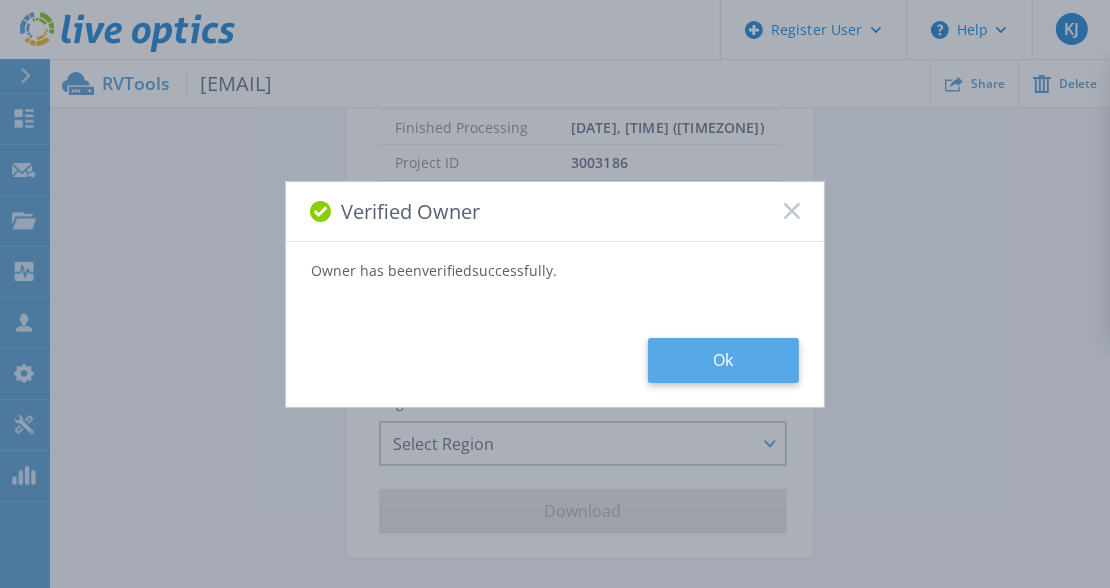 click on "Ok" at bounding box center [723, 360] 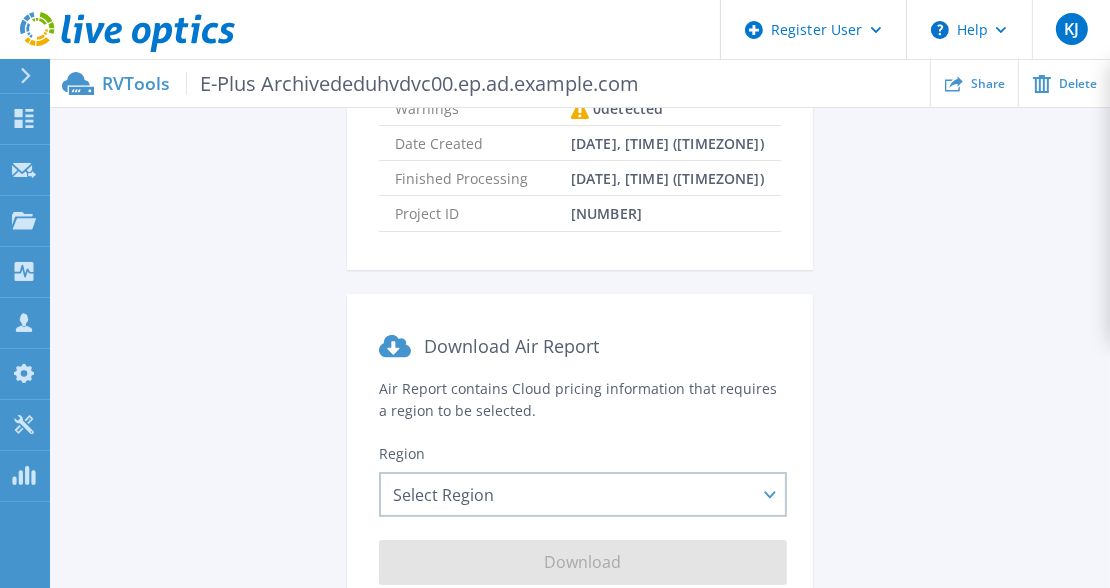 scroll, scrollTop: 437, scrollLeft: 0, axis: vertical 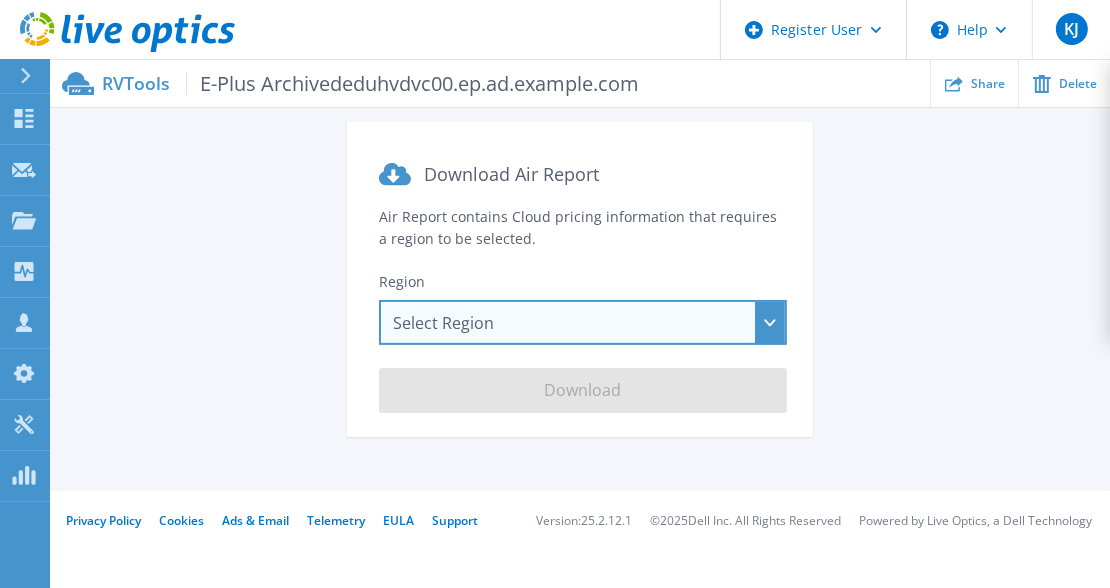 click on "Select Region Asia Pacific (Hong Kong) Asia Pacific (Mumbai) Asia Pacific (Seoul) Asia Pacific (Singapore) Asia Pacific (Tokyo) Australia Canada Europe (Frankfurt) Europe (London) South America (Sao Paulo) US East (Virginia) US West (California)" at bounding box center [583, 322] 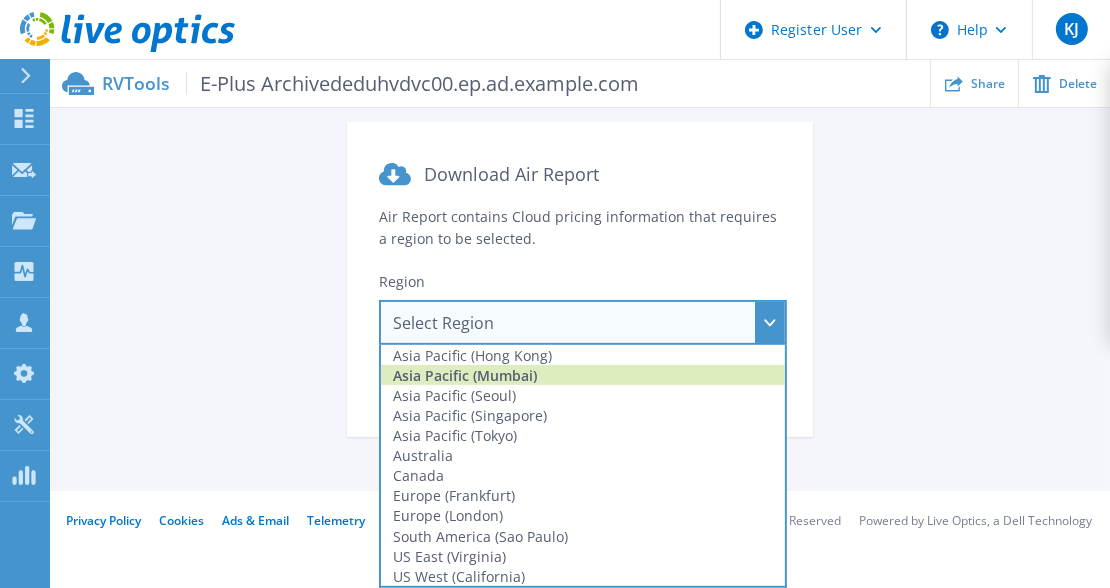 click on "Asia Pacific (Mumbai)" at bounding box center [583, 375] 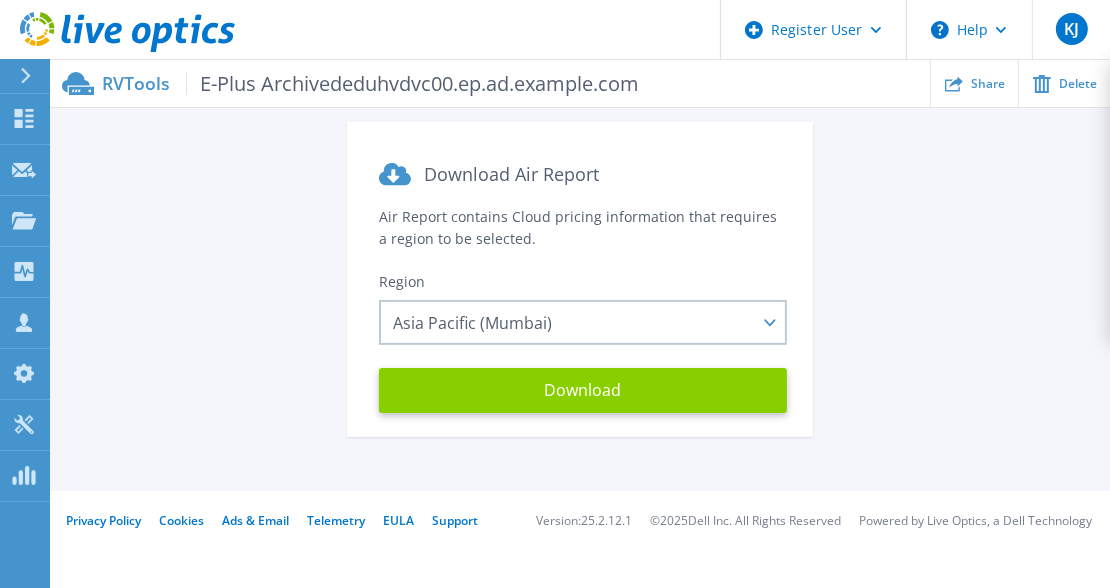click on "Download" at bounding box center [583, 390] 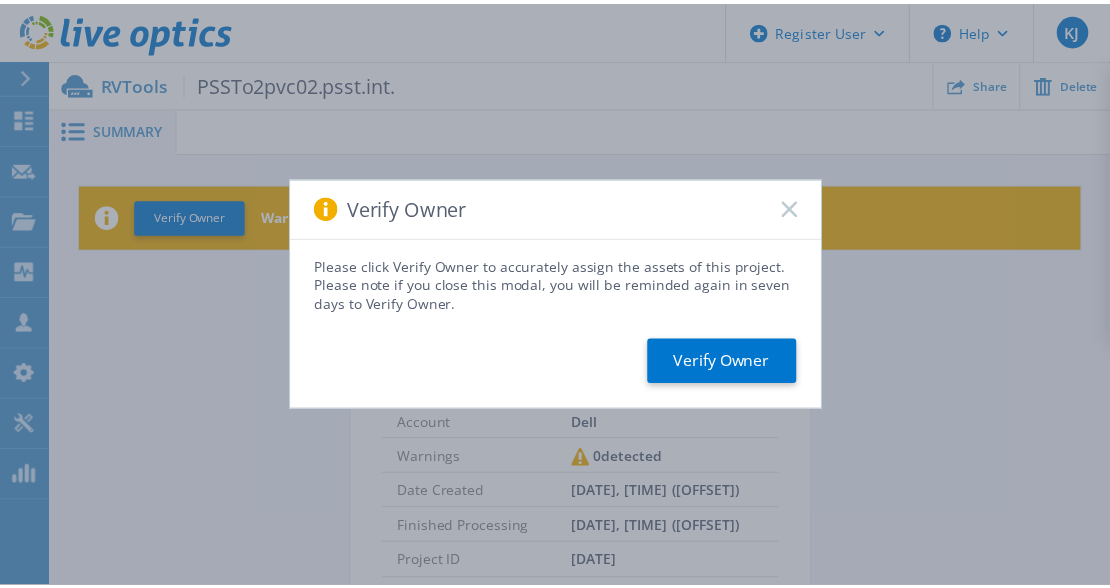 scroll, scrollTop: 0, scrollLeft: 0, axis: both 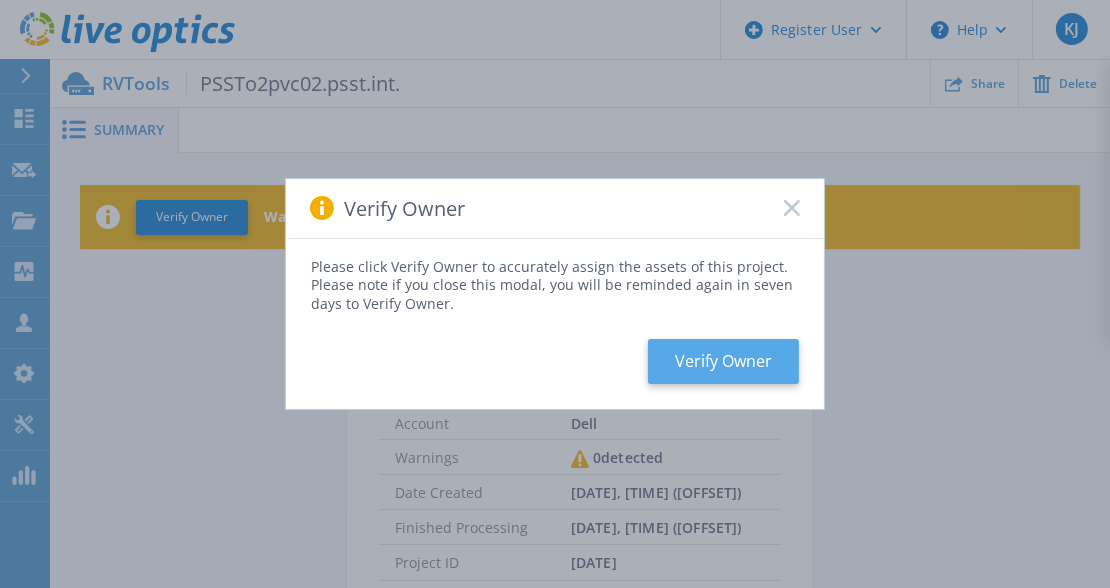 click on "Verify Owner" at bounding box center (723, 361) 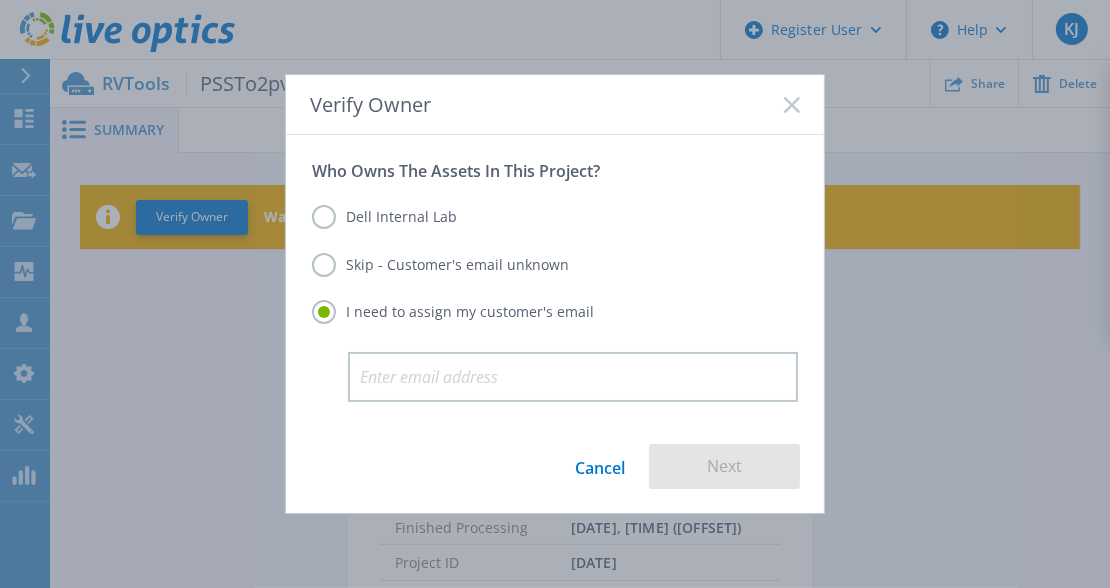 click on "Dell Internal Lab" at bounding box center (384, 217) 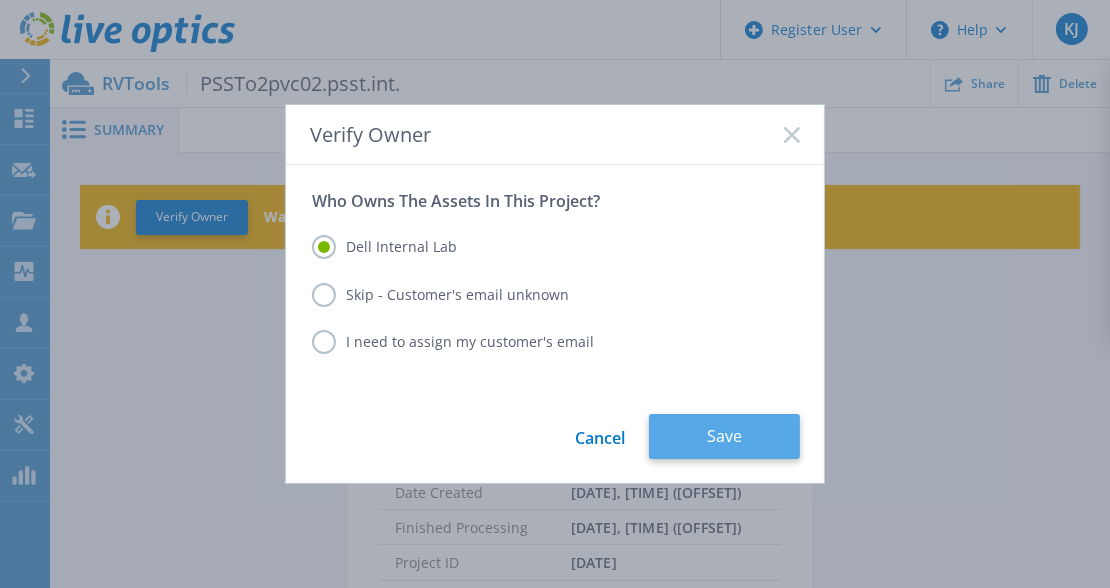 click on "Save" at bounding box center [724, 436] 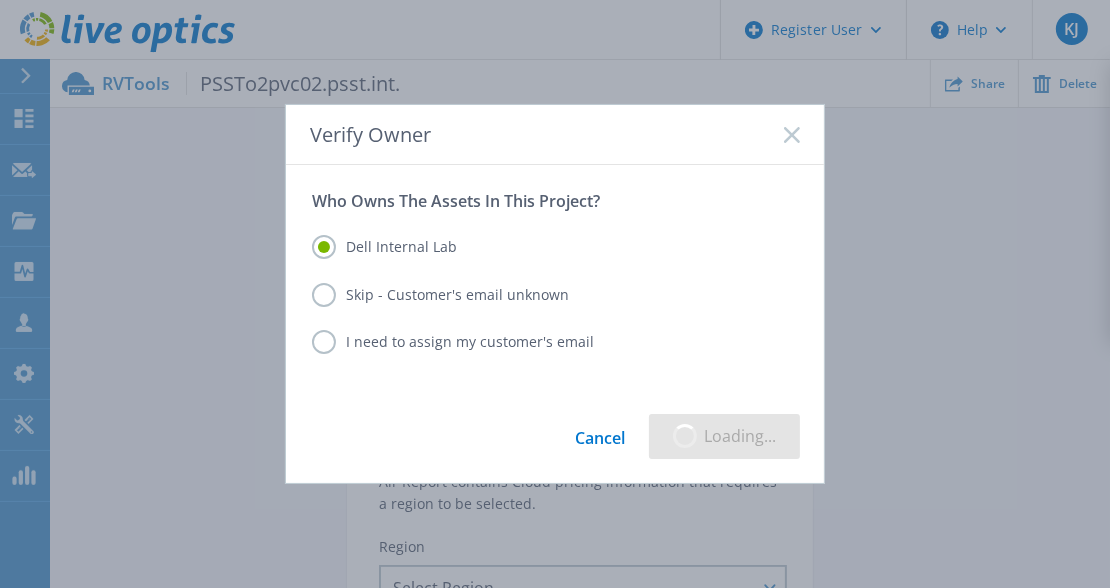 scroll, scrollTop: 400, scrollLeft: 0, axis: vertical 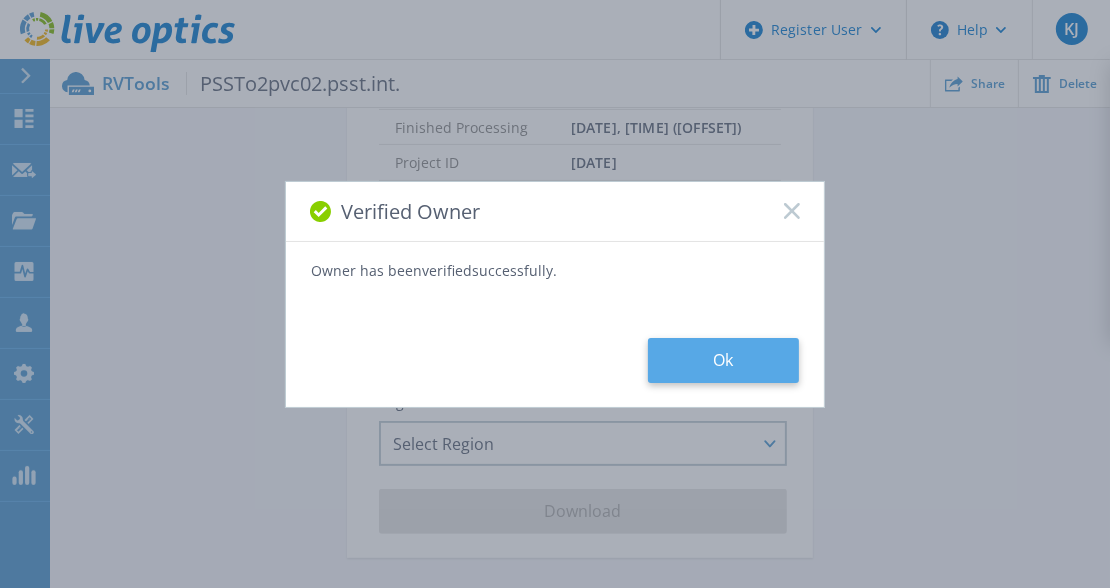 click on "Ok" at bounding box center [723, 360] 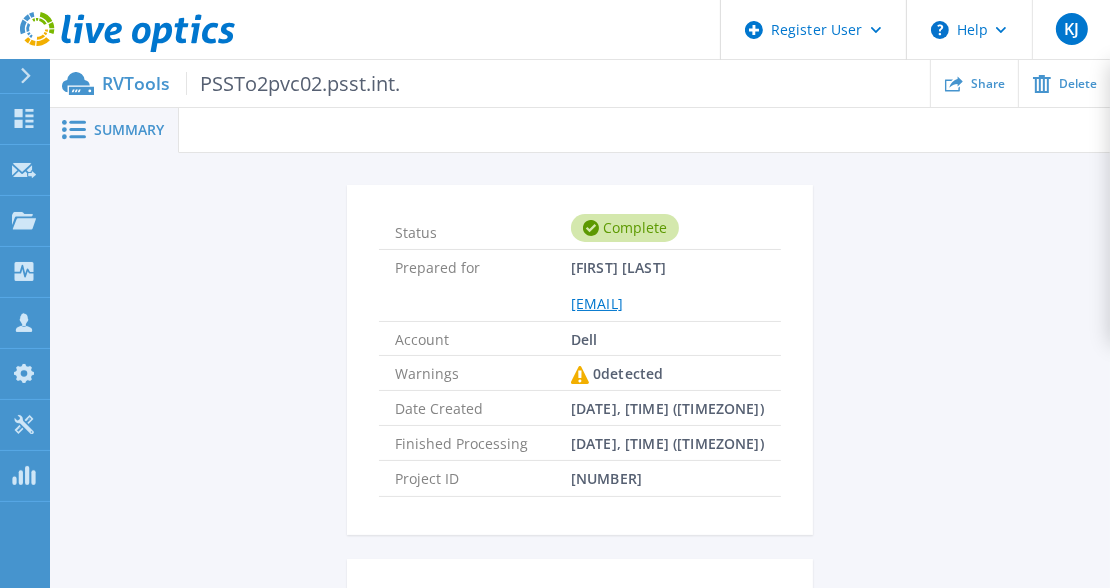 scroll, scrollTop: 400, scrollLeft: 0, axis: vertical 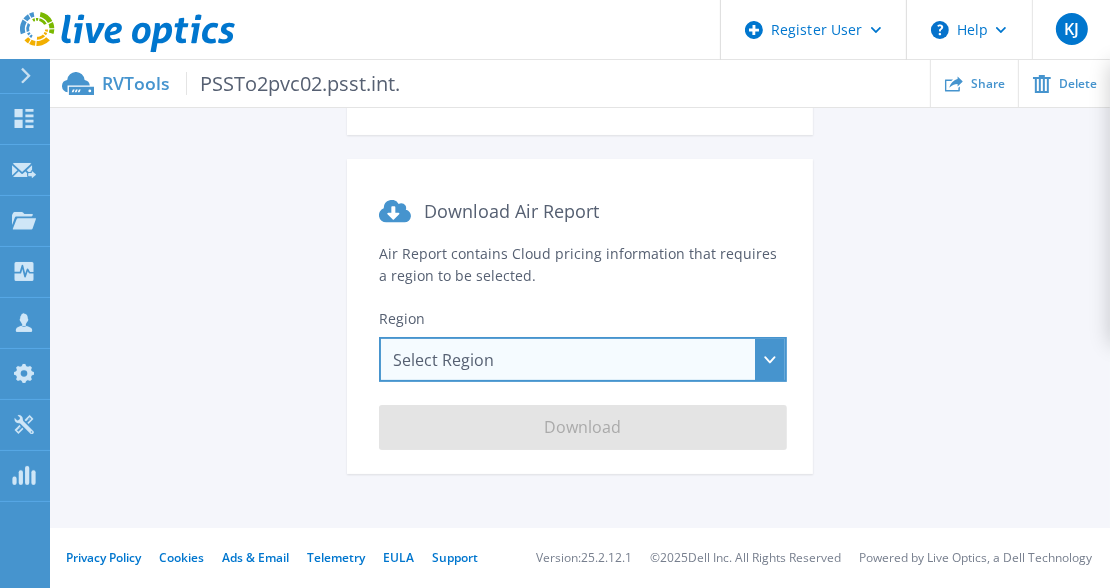 click on "Select Region Asia Pacific (Hong Kong) Asia Pacific (Mumbai) Asia Pacific (Seoul) Asia Pacific (Singapore) Asia Pacific (Tokyo) Australia Canada Europe (Frankfurt) Europe (London) South America (Sao Paulo) US East (Virginia) US West (California)" at bounding box center (583, 359) 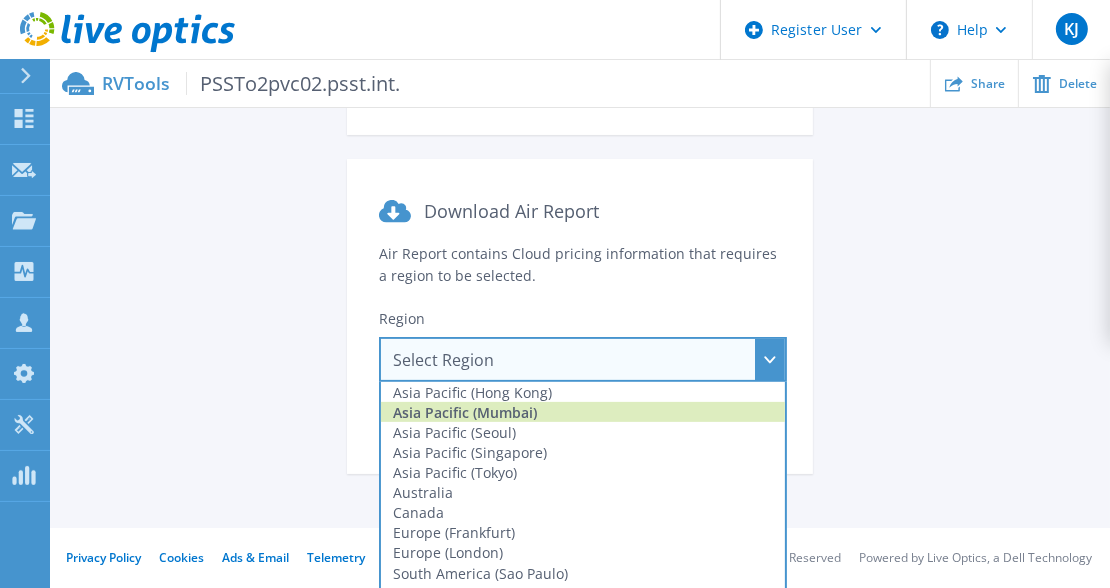 click on "Asia Pacific (Mumbai)" at bounding box center (583, 412) 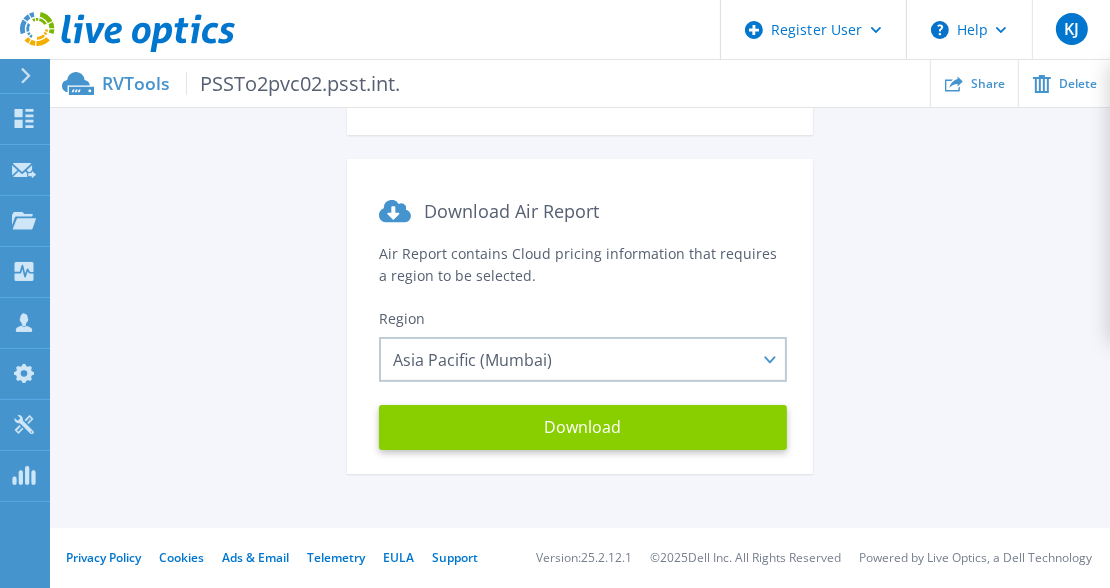 click on "Download" at bounding box center (583, 427) 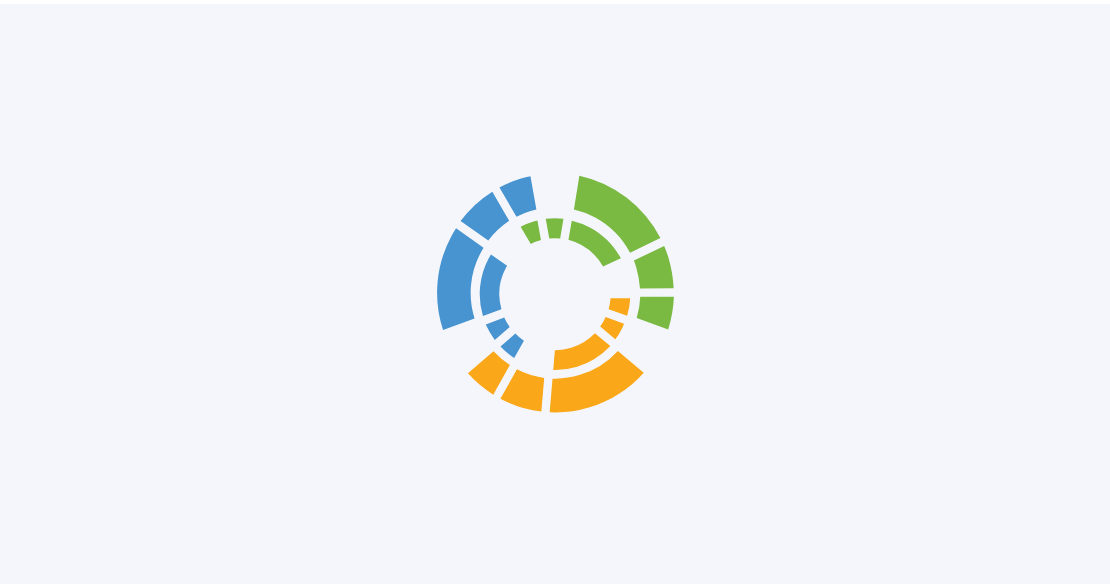 scroll, scrollTop: 0, scrollLeft: 0, axis: both 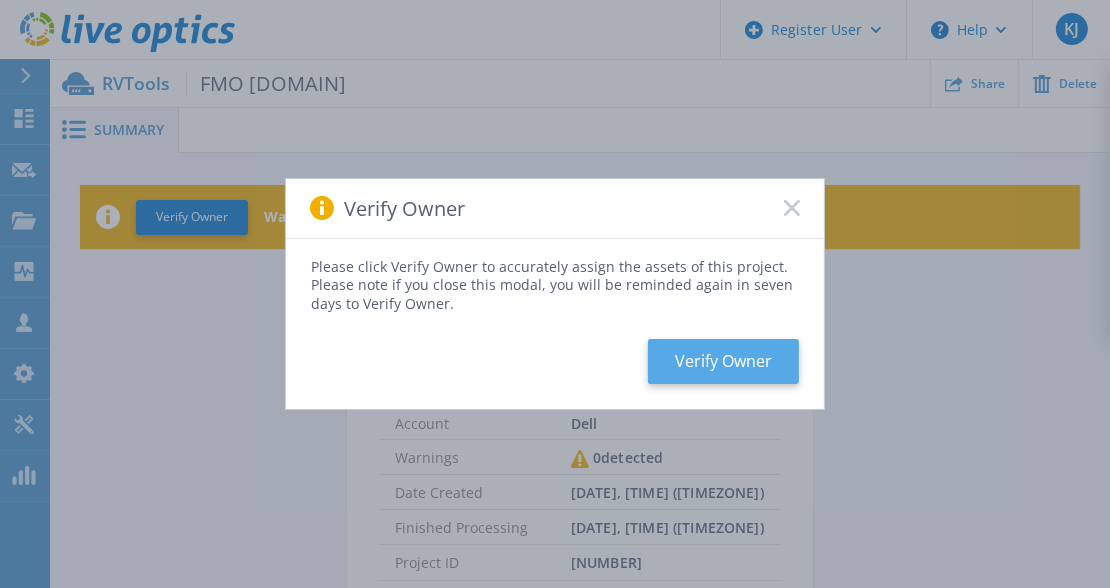 click on "Verify Owner" at bounding box center [723, 361] 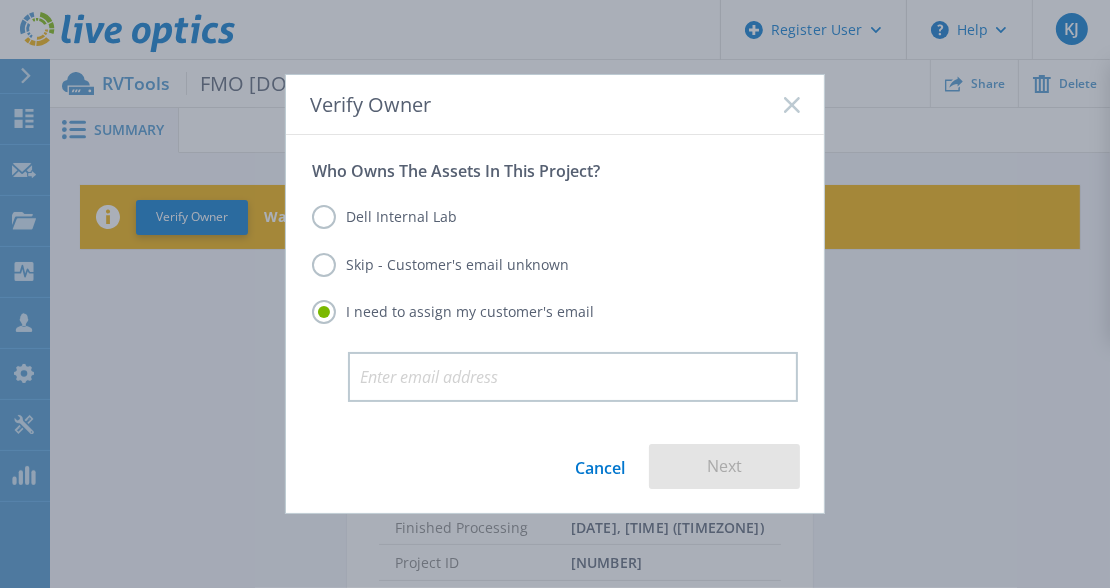 click on "Dell Internal Lab" at bounding box center [384, 217] 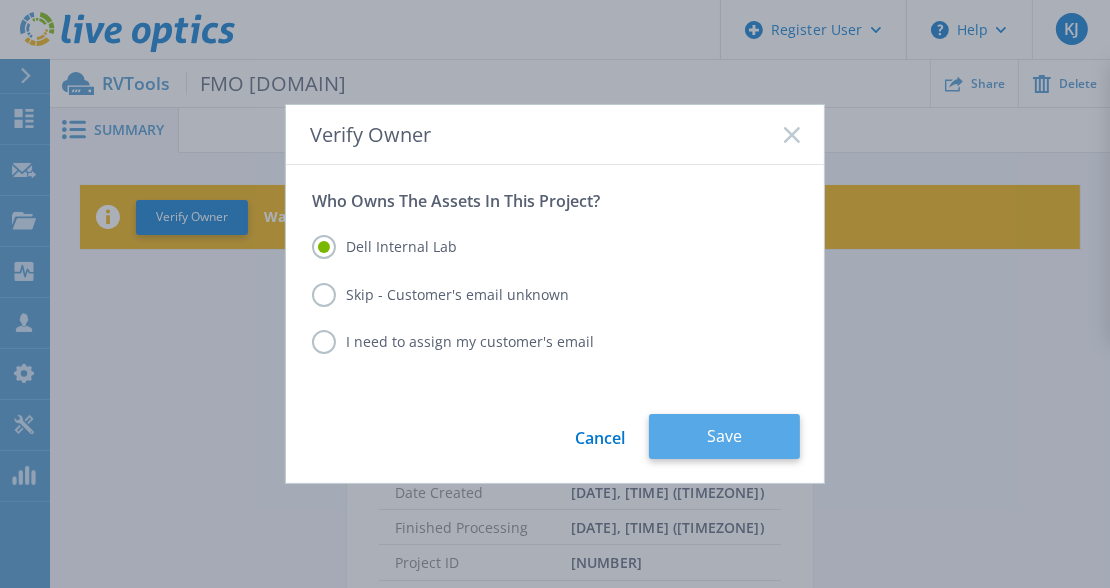 click on "Save" at bounding box center (724, 436) 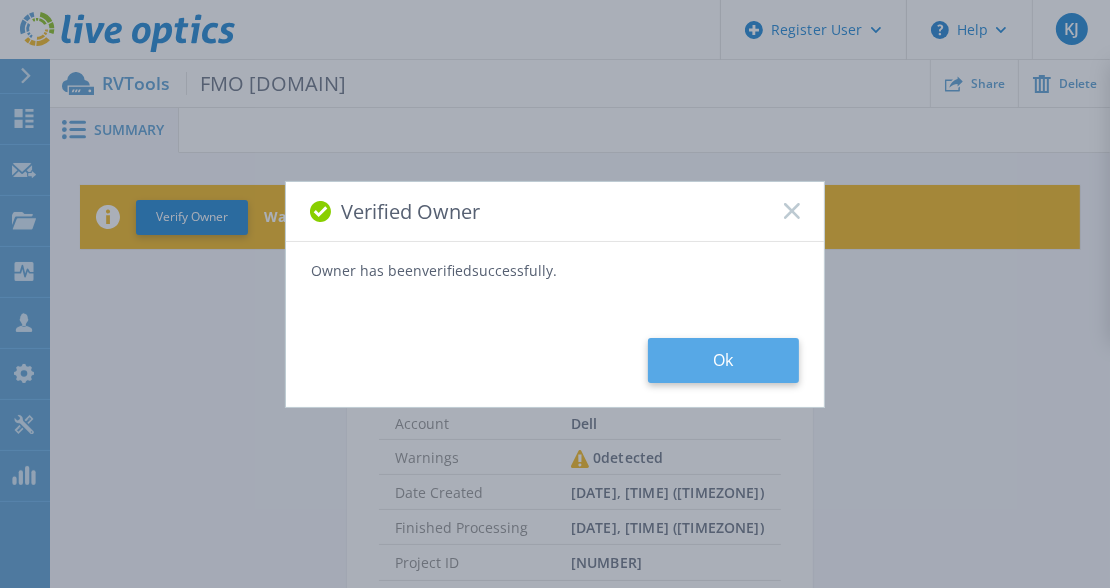 click on "Ok" at bounding box center (723, 360) 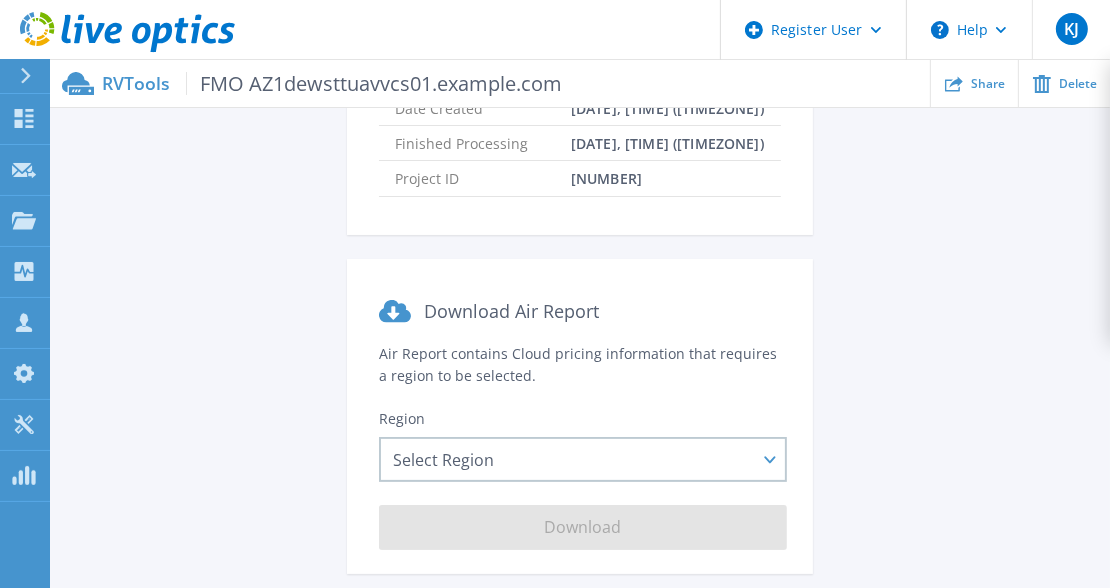 scroll, scrollTop: 437, scrollLeft: 0, axis: vertical 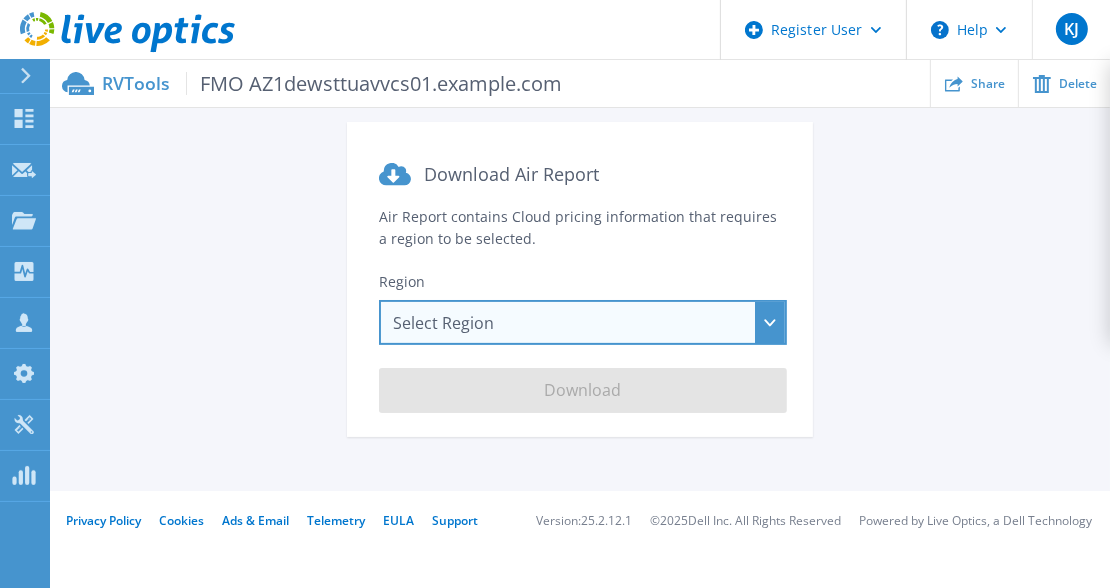 click on "Select Region Asia Pacific (Hong Kong) Asia Pacific (Mumbai) Asia Pacific (Seoul) Asia Pacific (Singapore) Asia Pacific (Tokyo) Australia Canada Europe (Frankfurt) Europe (London) South America (Sao Paulo) US East (Virginia) US West (California)" at bounding box center (583, 322) 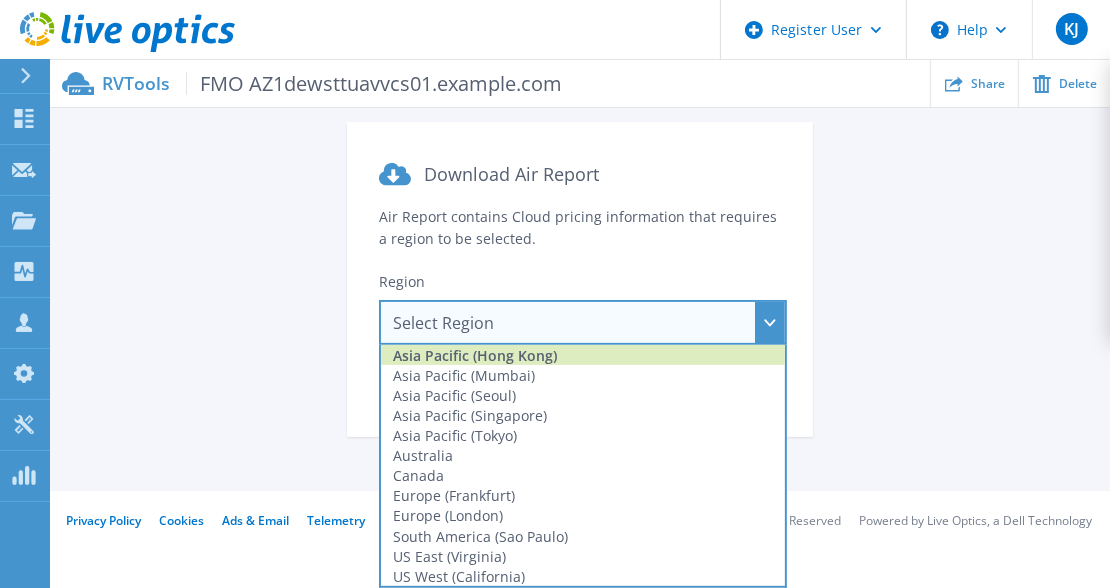click on "Asia Pacific (Hong Kong)" at bounding box center (583, 355) 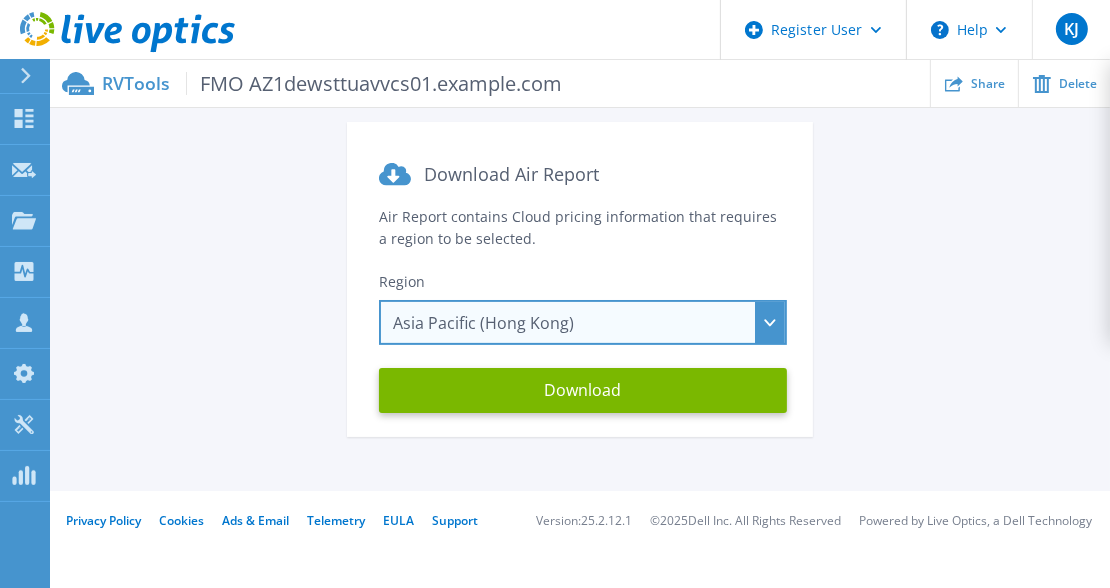 click on "Asia Pacific (Hong Kong) Asia Pacific (Hong Kong) Asia Pacific (Mumbai) Asia Pacific (Seoul) Asia Pacific (Singapore) Asia Pacific (Tokyo) Australia Canada Europe (Frankfurt) Europe (London) South America (Sao Paulo) US East (Virginia) US West (California)" at bounding box center [583, 322] 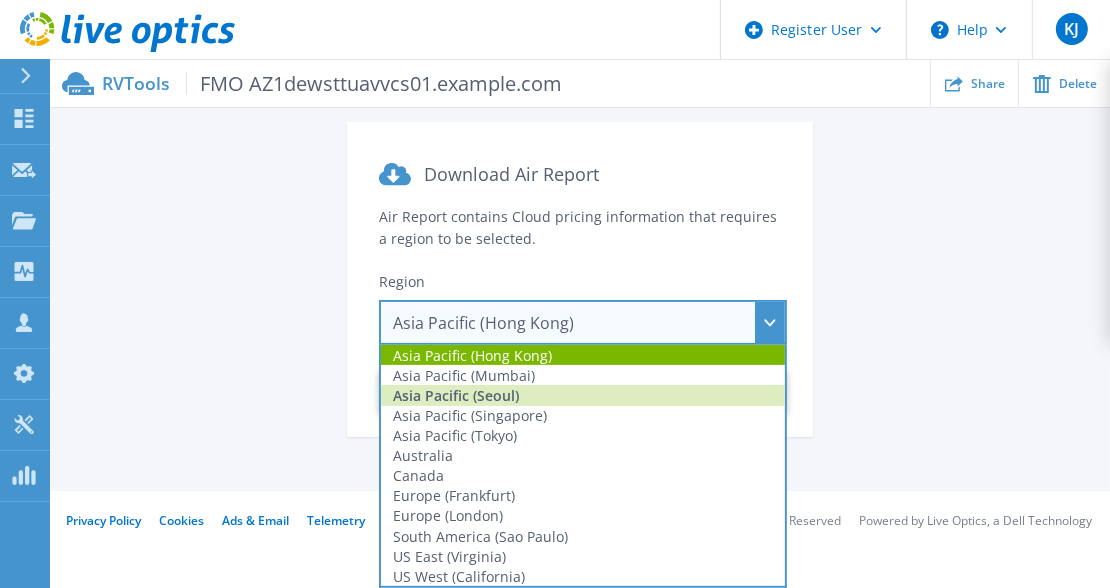 click on "Asia Pacific (Seoul)" at bounding box center (583, 395) 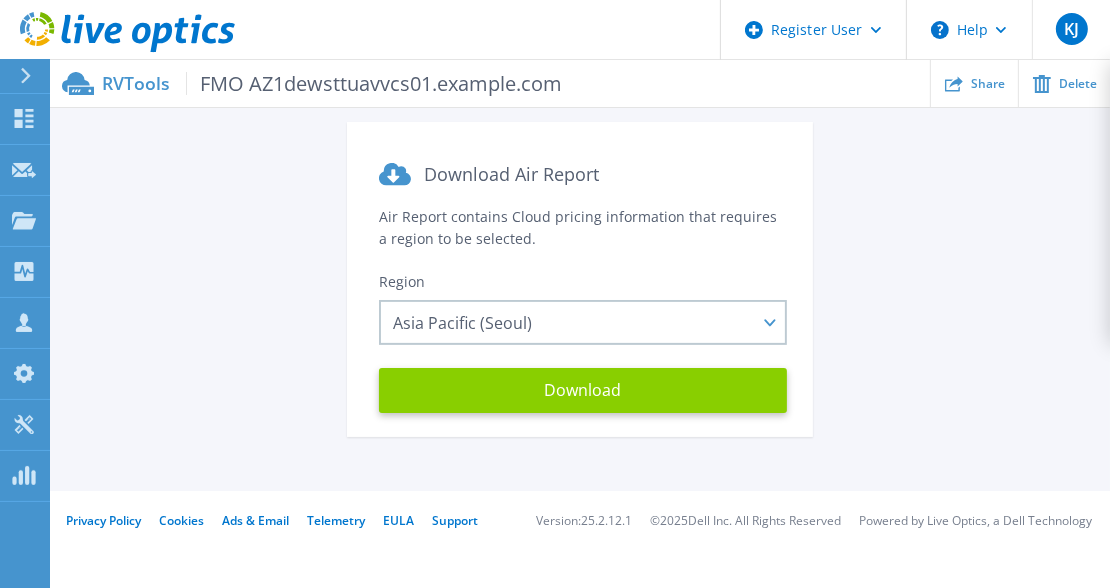 drag, startPoint x: 614, startPoint y: 391, endPoint x: 616, endPoint y: 372, distance: 19.104973 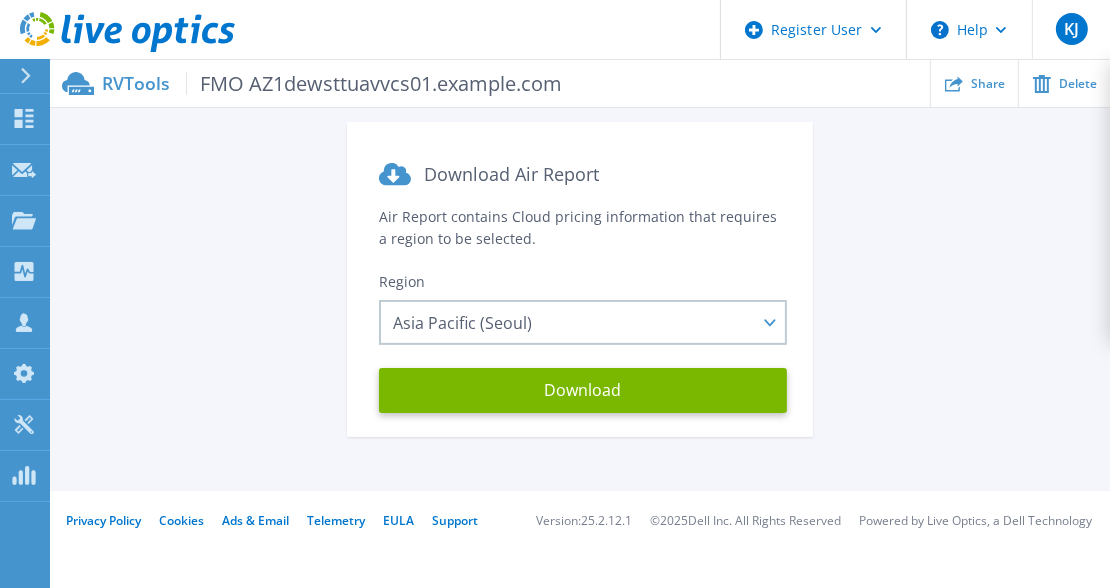 click on "Status Complete Prepared for Kevin James Kevin.James@dell.com Account Dell  Warnings   0  detected   Date Created 08/05/2025, 06:26 (+00:00) Finished Processing 08/05/2025, 06:26 (+00:00) Project ID 3003188 Download Air Report Air Report contains Cloud pricing information that requires a region to be selected. Region Asia Pacific (Seoul) Asia Pacific (Hong Kong) Asia Pacific (Mumbai) Asia Pacific (Seoul) Asia Pacific (Singapore) Asia Pacific (Tokyo) Australia Canada Europe (Frankfurt) Europe (London) South America (Sao Paulo) US East (Virginia) US West (California) Download" at bounding box center (580, 104) 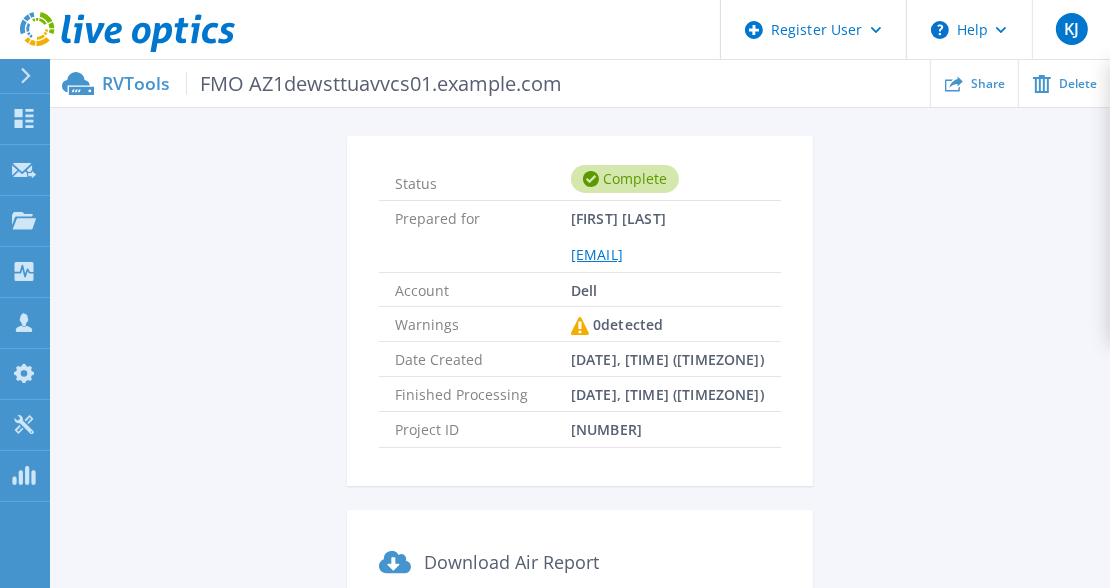 scroll, scrollTop: 0, scrollLeft: 0, axis: both 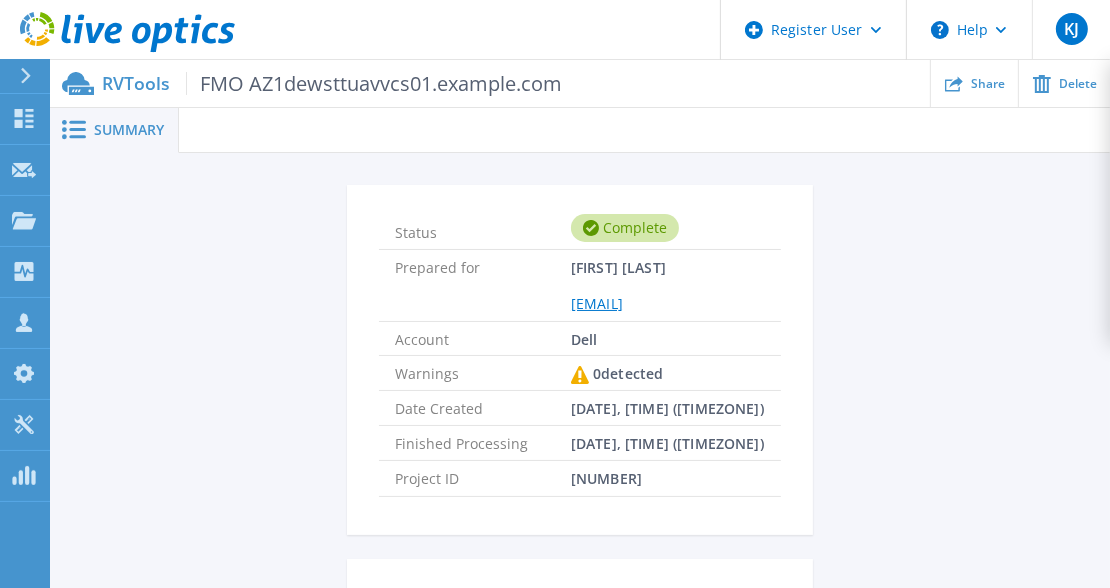 click on "Status Complete Prepared for Kevin James Kevin.James@dell.com Account Dell  Warnings   0  detected   Date Created 08/05/2025, 06:26 (+00:00) Finished Processing 08/05/2025, 06:26 (+00:00) Project ID 3003188 Download Air Report Air Report contains Cloud pricing information that requires a region to be selected. Region Asia Pacific (Seoul) Asia Pacific (Hong Kong) Asia Pacific (Mumbai) Asia Pacific (Seoul) Asia Pacific (Singapore) Asia Pacific (Tokyo) Australia Canada Europe (Frankfurt) Europe (London) South America (Sao Paulo) US East (Virginia) US West (California) Download" at bounding box center (580, 541) 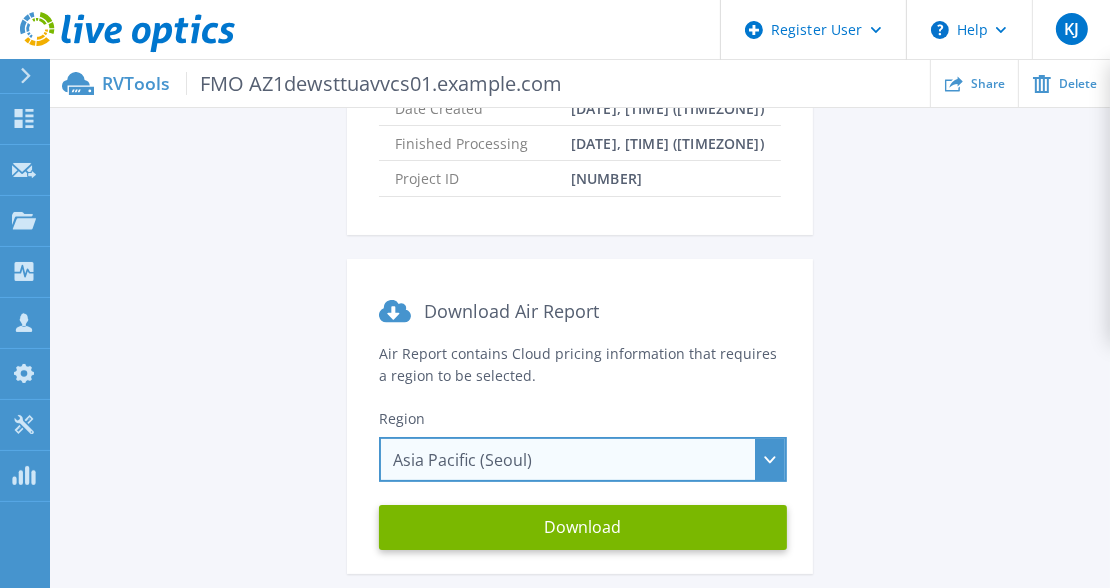 click on "Asia Pacific (Seoul) Asia Pacific (Hong Kong) Asia Pacific (Mumbai) Asia Pacific (Seoul) Asia Pacific (Singapore) Asia Pacific (Tokyo) Australia Canada Europe (Frankfurt) Europe (London) South America (Sao Paulo) US East (Virginia) US West (California)" at bounding box center [583, 459] 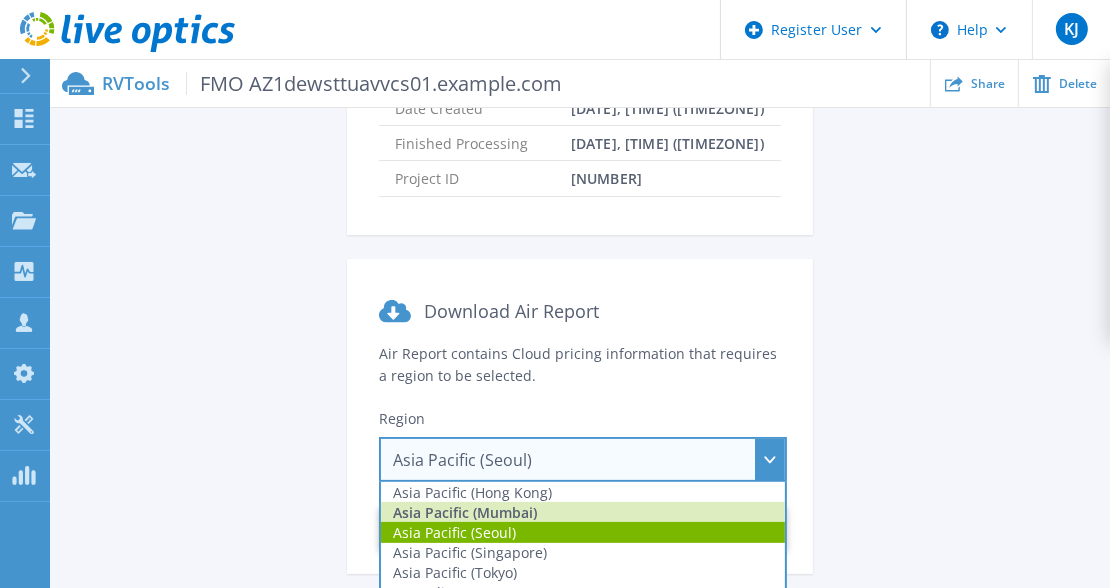 click on "Asia Pacific (Mumbai)" at bounding box center [583, 512] 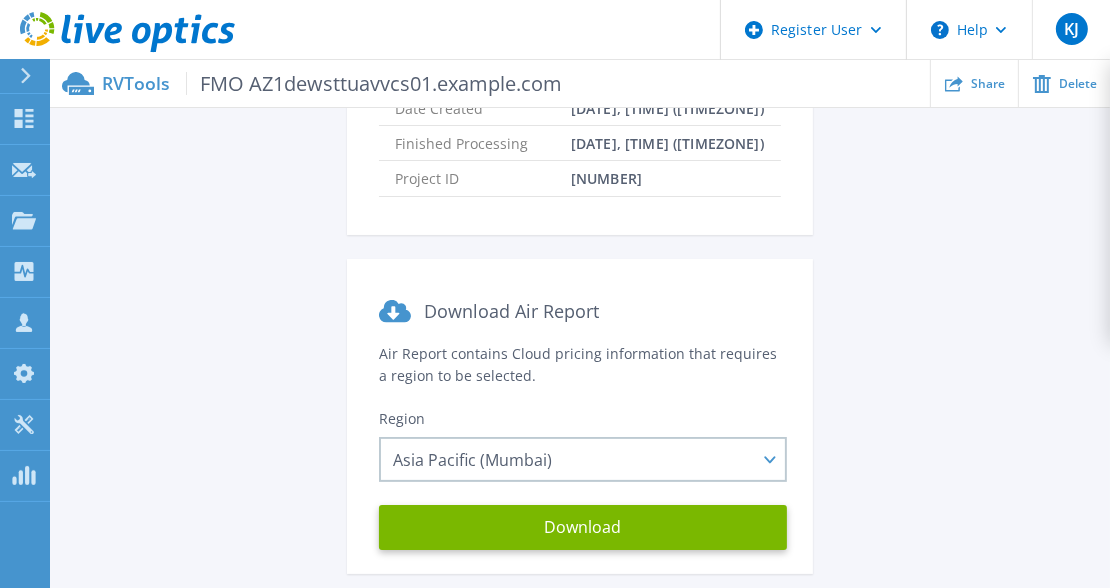 click on "Status Complete Prepared for Kevin James Kevin.James@dell.com Account Dell  Warnings   0  detected   Date Created 08/05/2025, 06:26 (+00:00) Finished Processing 08/05/2025, 06:26 (+00:00) Project ID 3003188 Download Air Report Air Report contains Cloud pricing information that requires a region to be selected. Region Asia Pacific (Mumbai) Asia Pacific (Hong Kong) Asia Pacific (Mumbai) Asia Pacific (Seoul) Asia Pacific (Singapore) Asia Pacific (Tokyo) Australia Canada Europe (Frankfurt) Europe (London) South America (Sao Paulo) US East (Virginia) US West (California) Download" at bounding box center [580, 241] 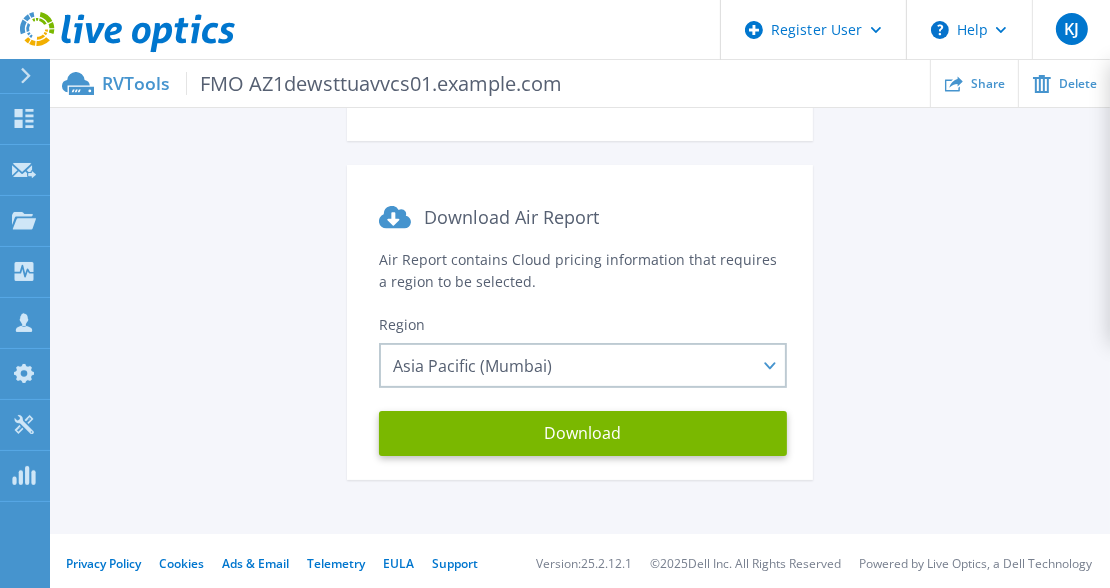 scroll, scrollTop: 437, scrollLeft: 0, axis: vertical 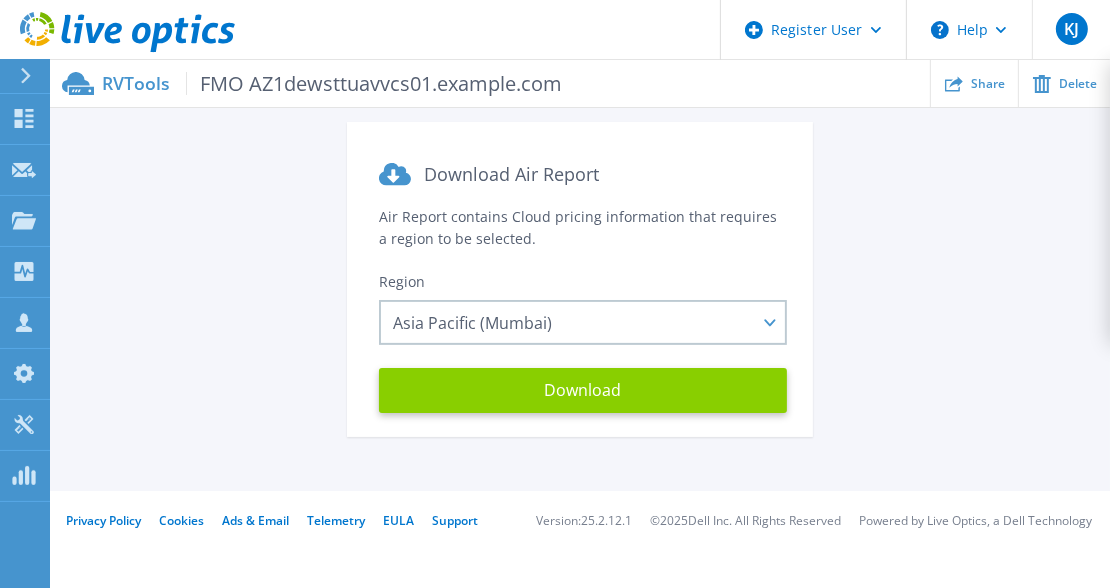 click on "Download" at bounding box center [583, 390] 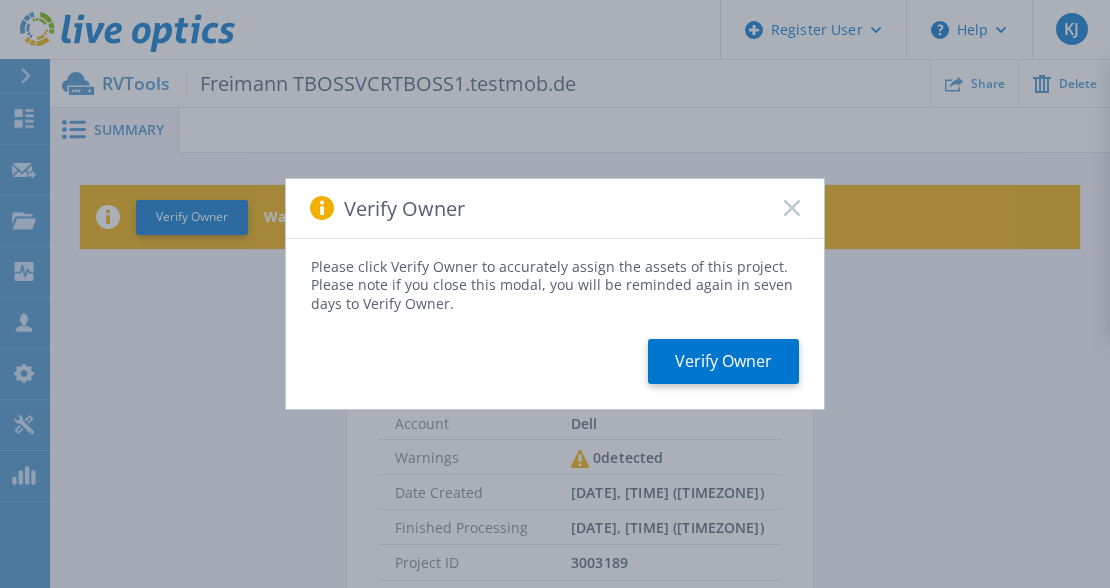 scroll, scrollTop: 0, scrollLeft: 0, axis: both 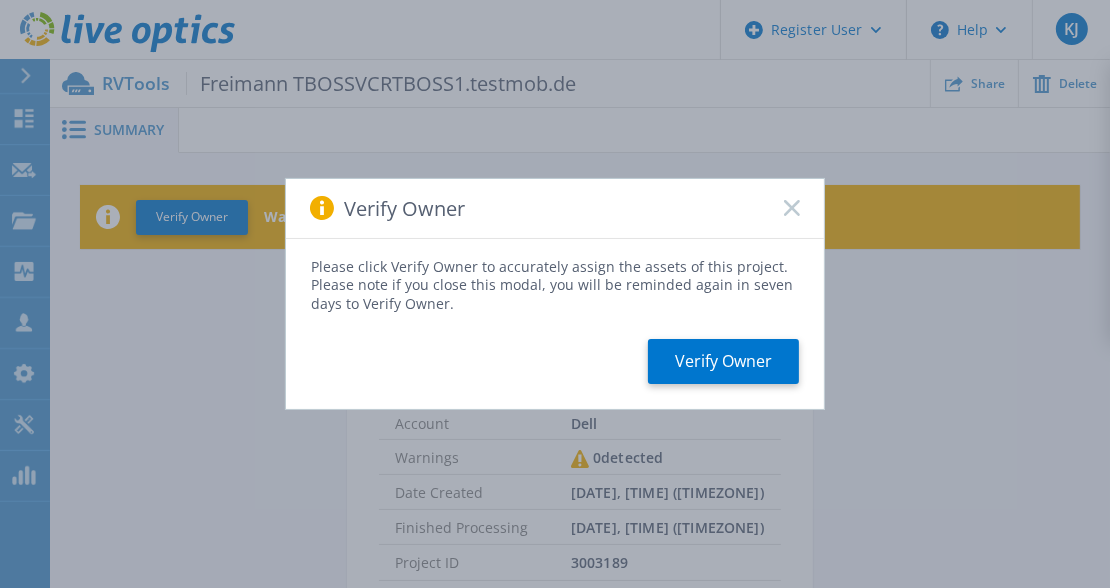 click 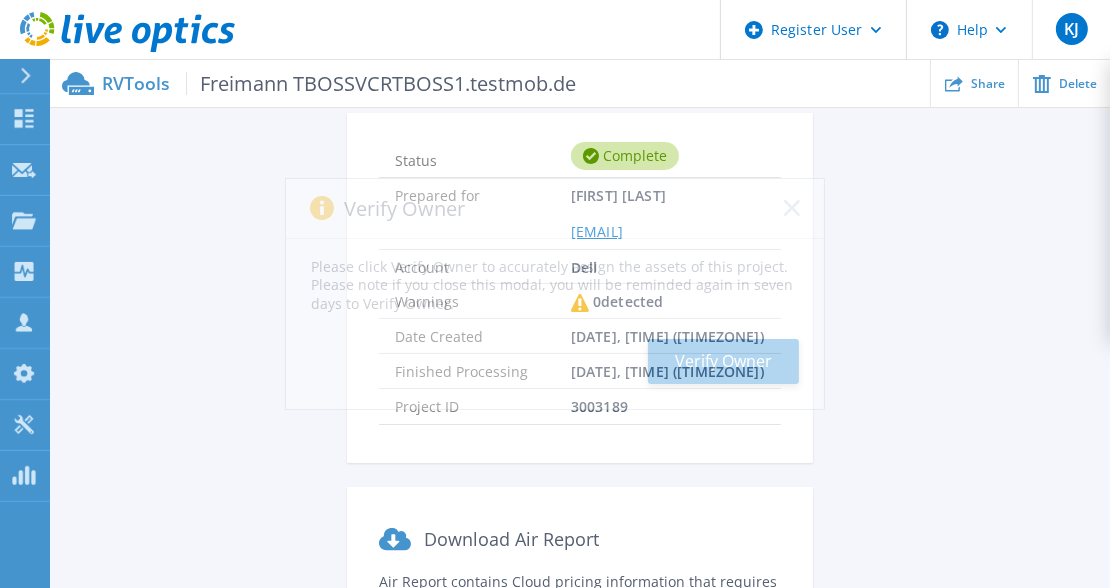 scroll, scrollTop: 300, scrollLeft: 0, axis: vertical 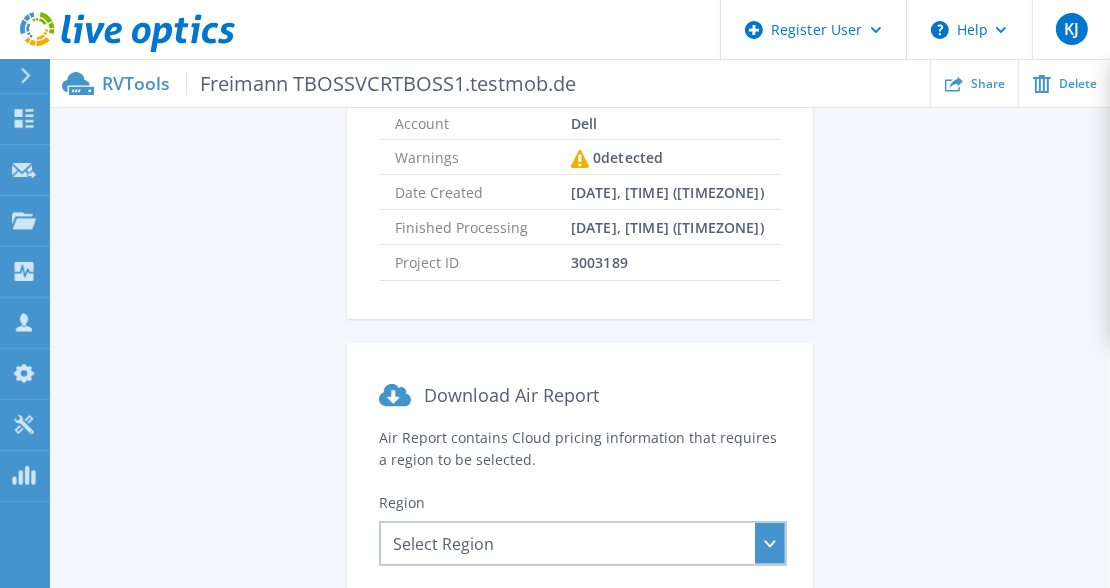 drag, startPoint x: 552, startPoint y: 587, endPoint x: 557, endPoint y: 555, distance: 32.38827 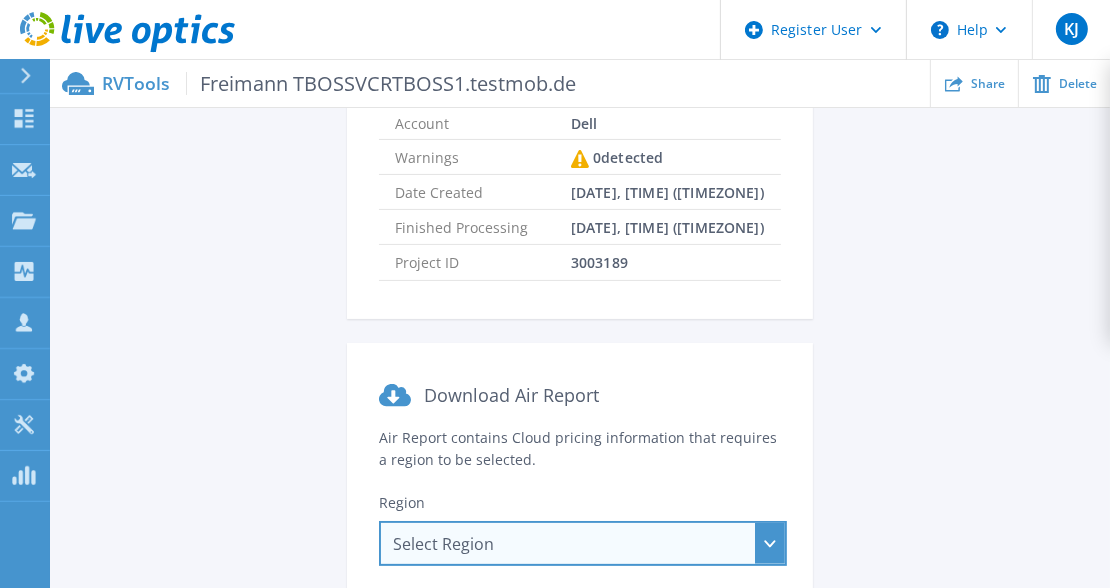 click on "Select Region Asia Pacific (Hong Kong) Asia Pacific (Mumbai) Asia Pacific (Seoul) Asia Pacific (Singapore) Asia Pacific (Tokyo) Australia Canada Europe (Frankfurt) Europe (London) South America (Sao Paulo) US East (Virginia) US West (California)" at bounding box center (583, 543) 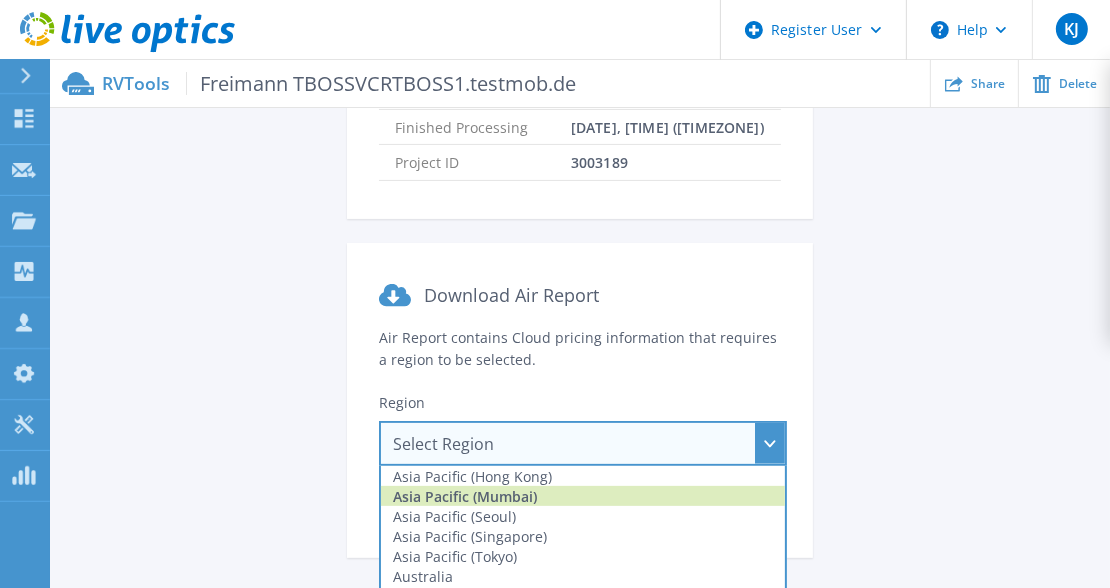 click on "Asia Pacific (Mumbai)" at bounding box center (583, 496) 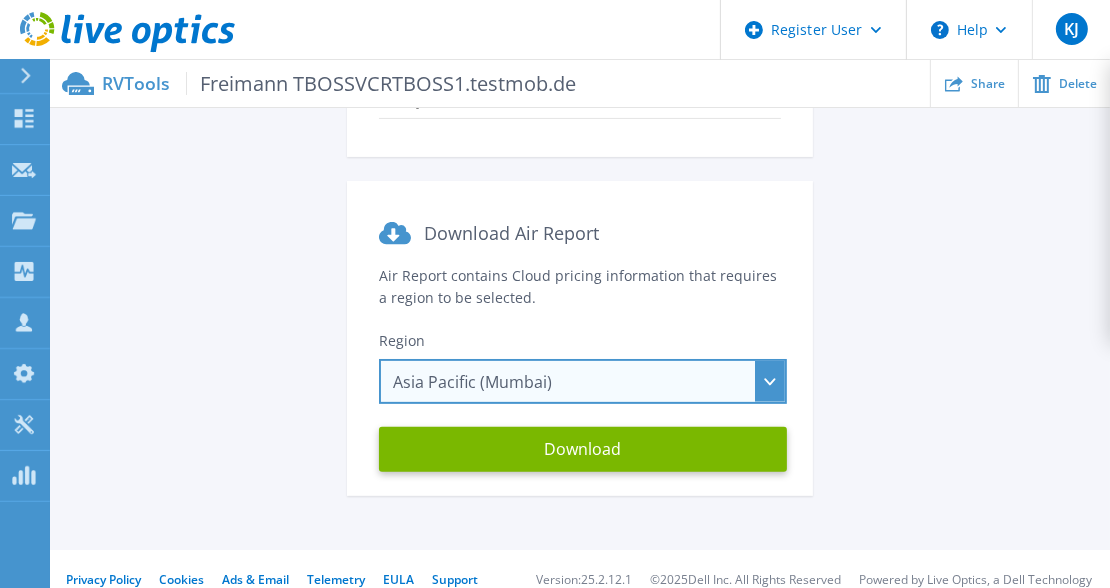 scroll, scrollTop: 520, scrollLeft: 0, axis: vertical 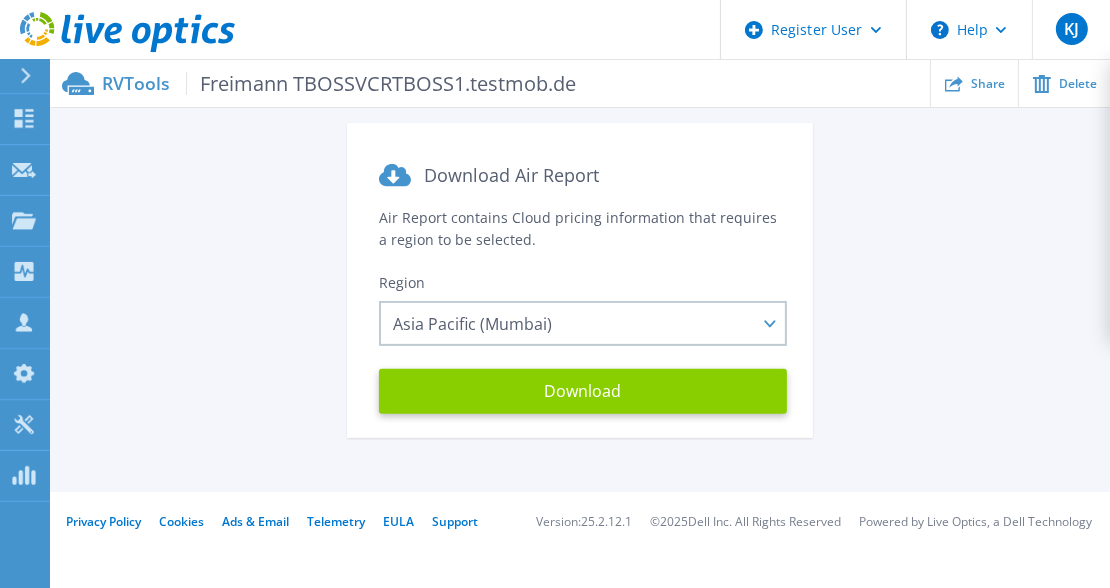 click on "Download" at bounding box center (583, 391) 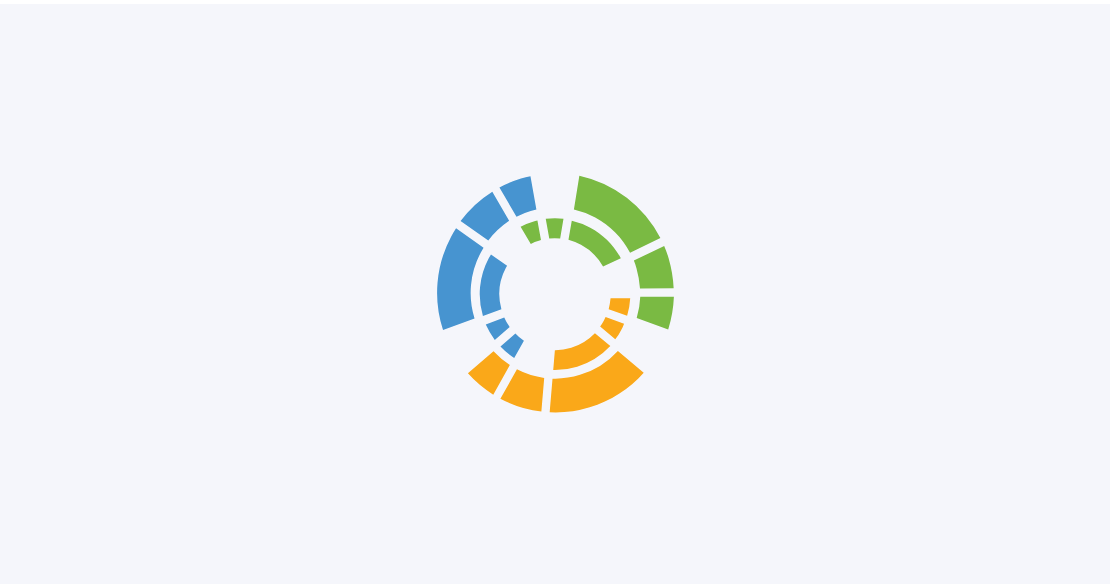 scroll, scrollTop: 0, scrollLeft: 0, axis: both 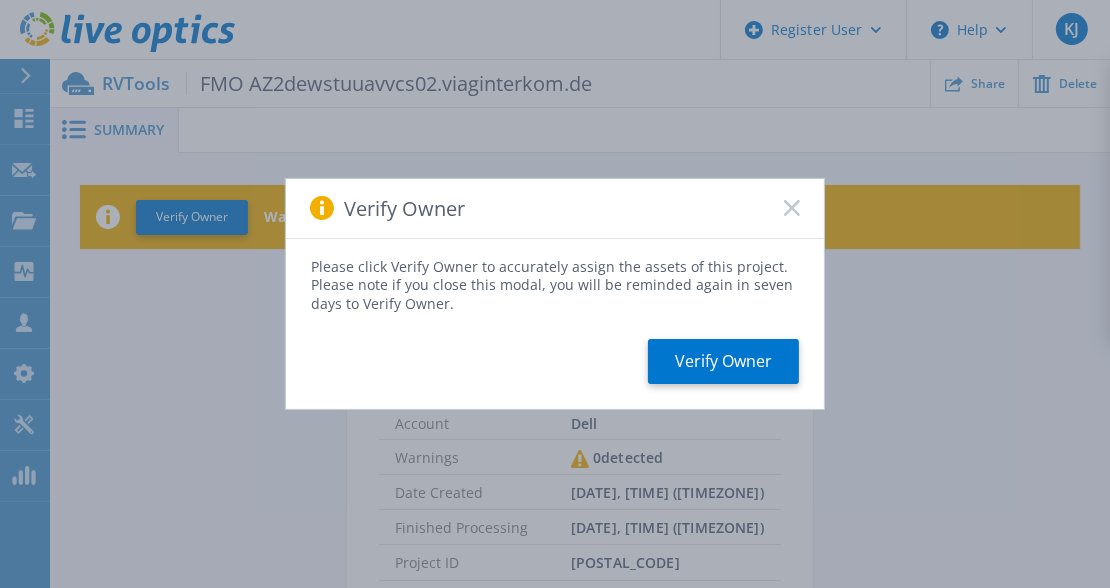 click on "Verify Owner" at bounding box center (555, 209) 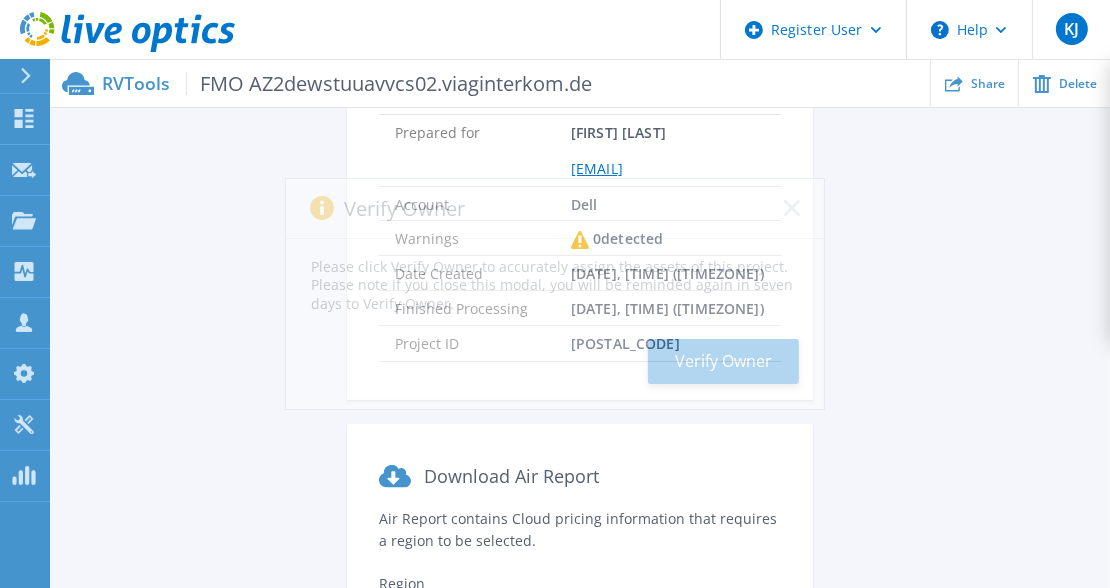 scroll, scrollTop: 400, scrollLeft: 0, axis: vertical 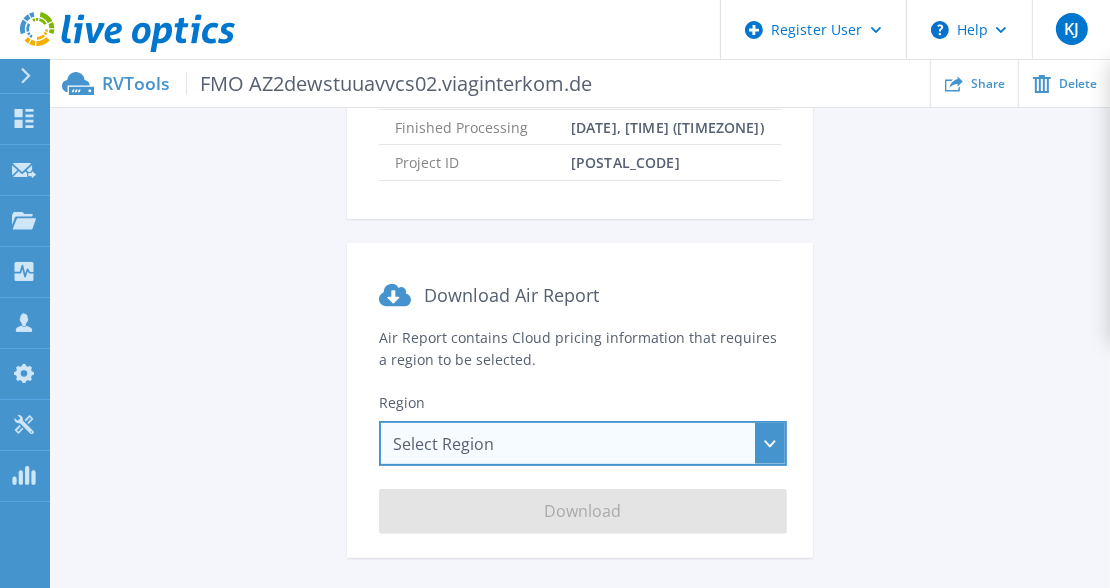 click on "Select Region Asia Pacific (Hong Kong) Asia Pacific (Mumbai) Asia Pacific (Seoul) Asia Pacific (Singapore) Asia Pacific (Tokyo) Australia Canada Europe (Frankfurt) Europe (London) South America (Sao Paulo) US East (Virginia) US West (California)" at bounding box center (583, 443) 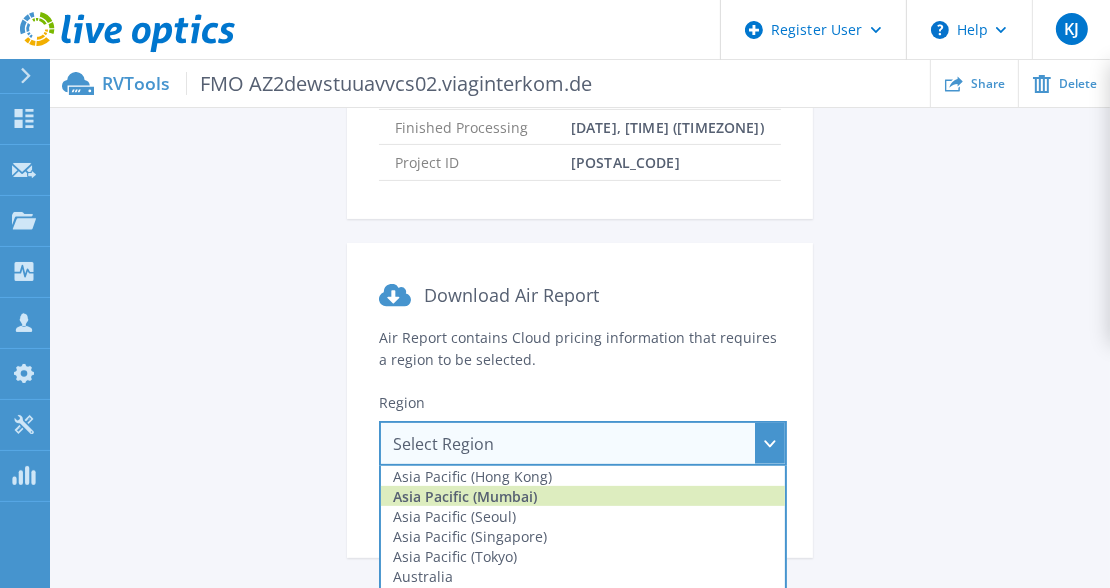 click on "Asia Pacific (Mumbai)" at bounding box center [583, 496] 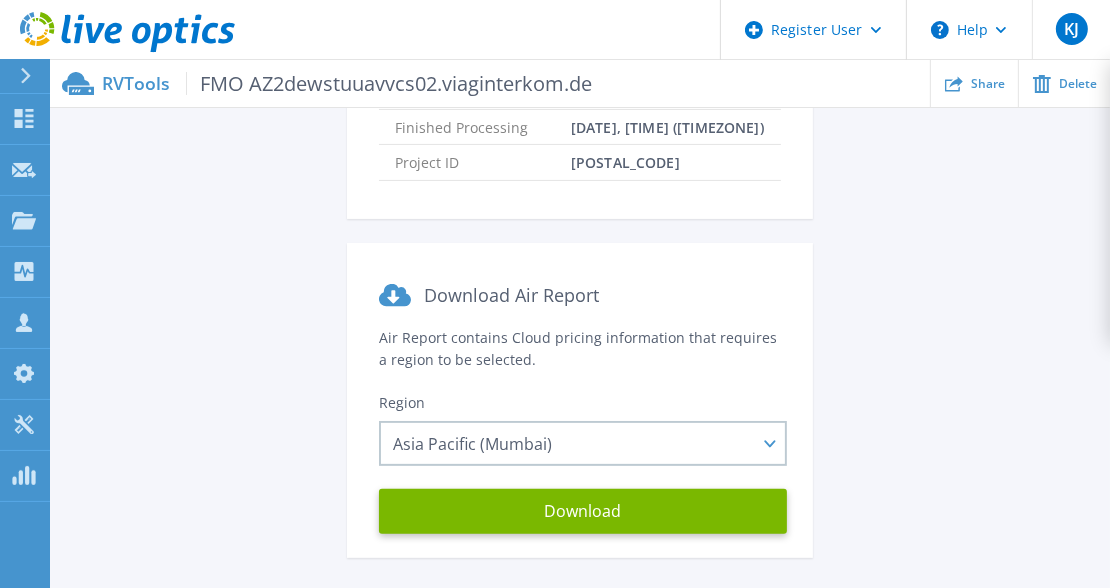 drag, startPoint x: 589, startPoint y: 502, endPoint x: 695, endPoint y: 287, distance: 239.71024 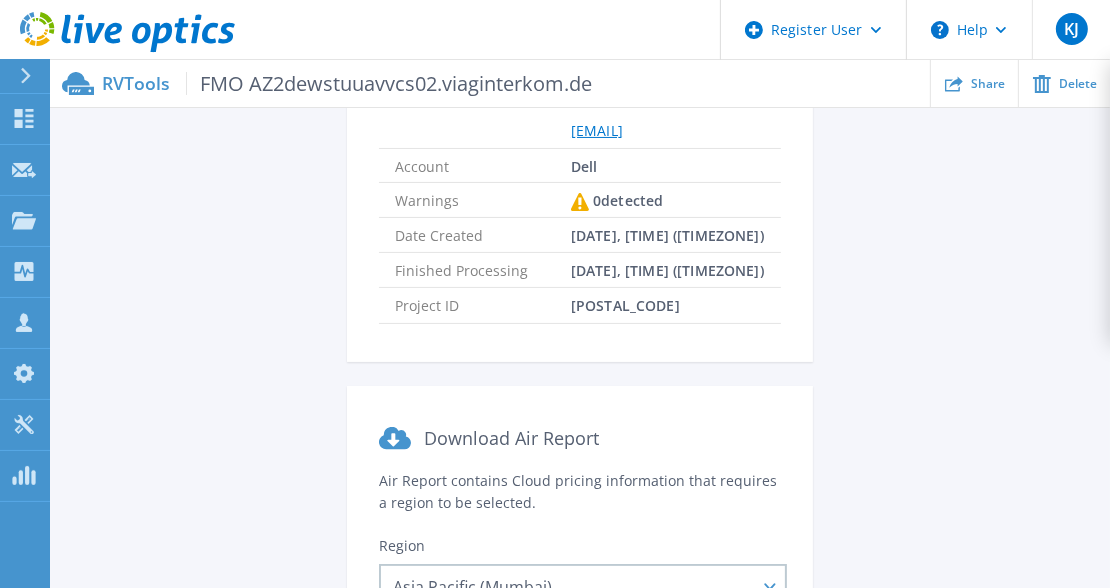 scroll, scrollTop: 0, scrollLeft: 0, axis: both 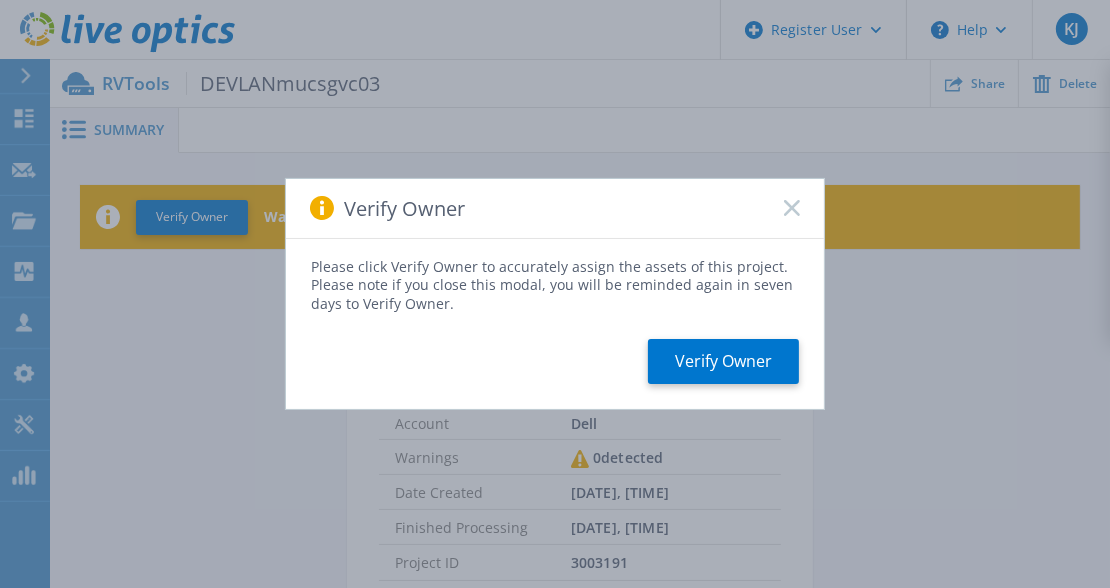 click 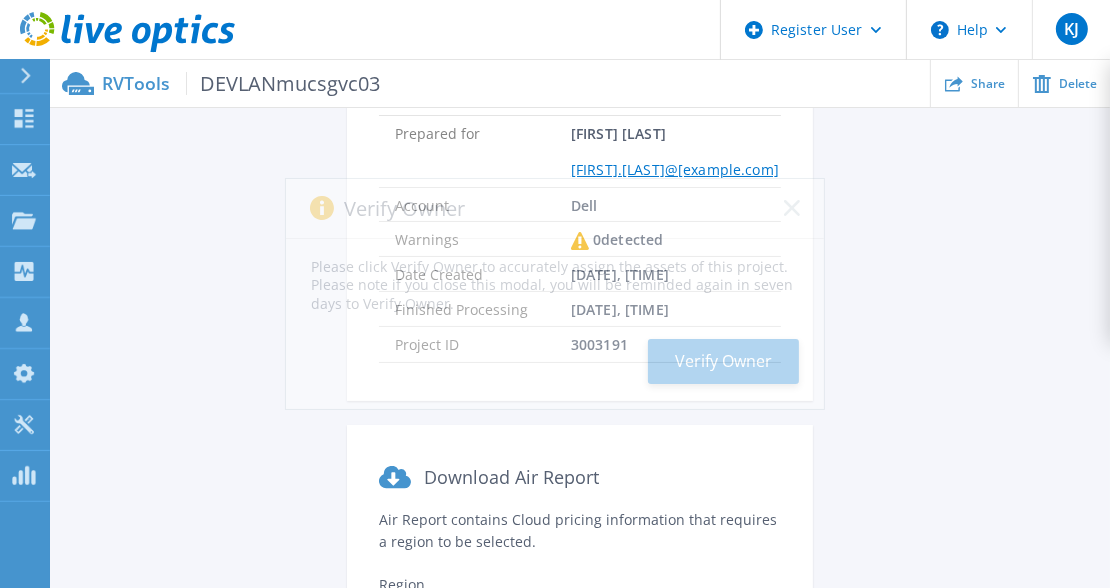 scroll, scrollTop: 400, scrollLeft: 0, axis: vertical 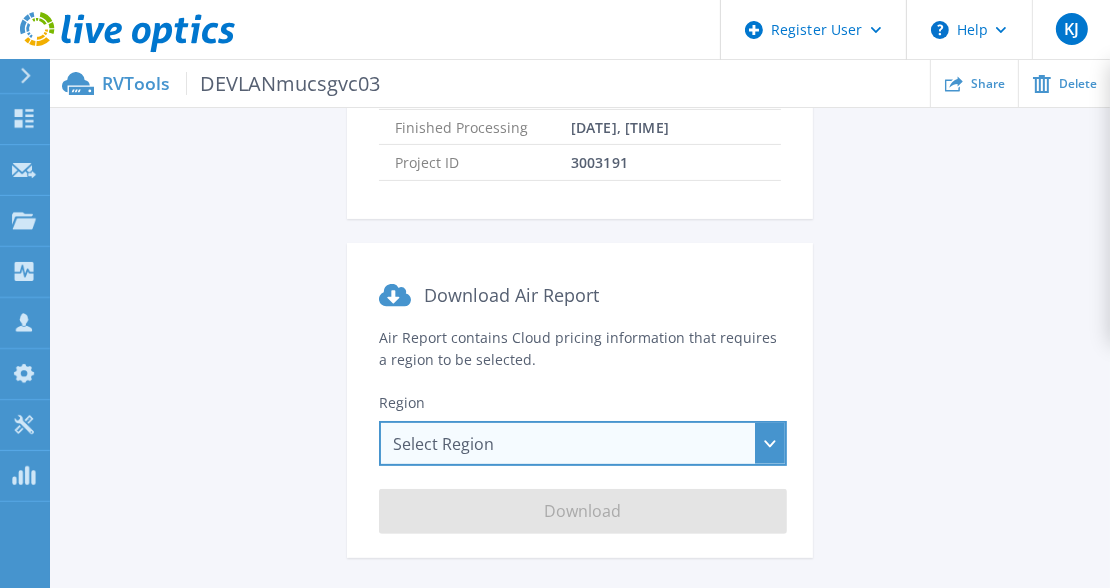 click on "Select Region Asia Pacific (Hong Kong) Asia Pacific (Mumbai) Asia Pacific (Seoul) Asia Pacific (Singapore) Asia Pacific (Tokyo) Australia Canada Europe (Frankfurt) Europe (London) South America (Sao Paulo) US East (Virginia) US West (California)" at bounding box center [583, 443] 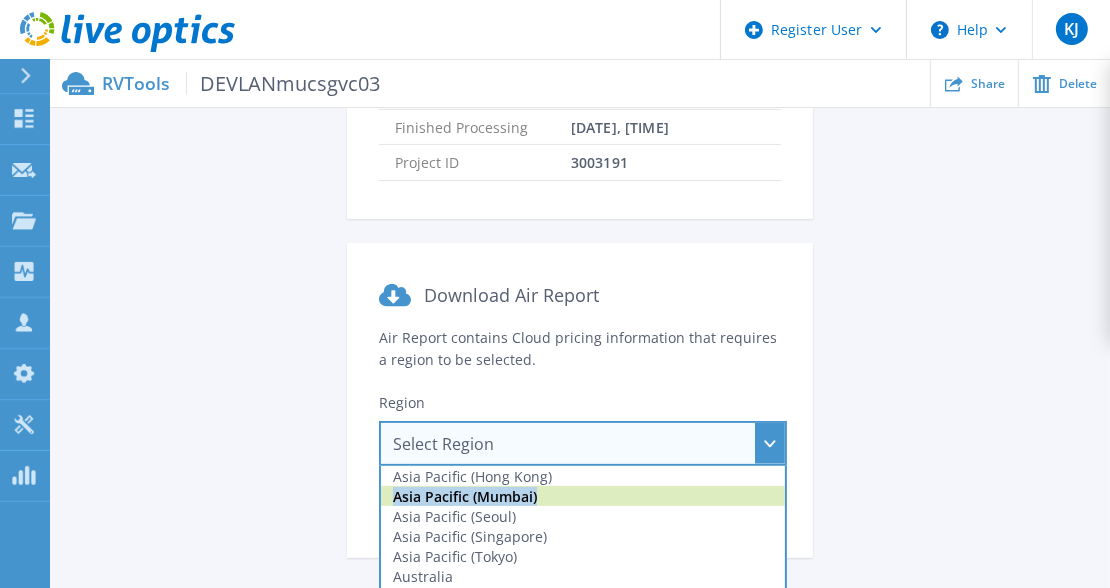 drag, startPoint x: 638, startPoint y: 484, endPoint x: 637, endPoint y: 495, distance: 11.045361 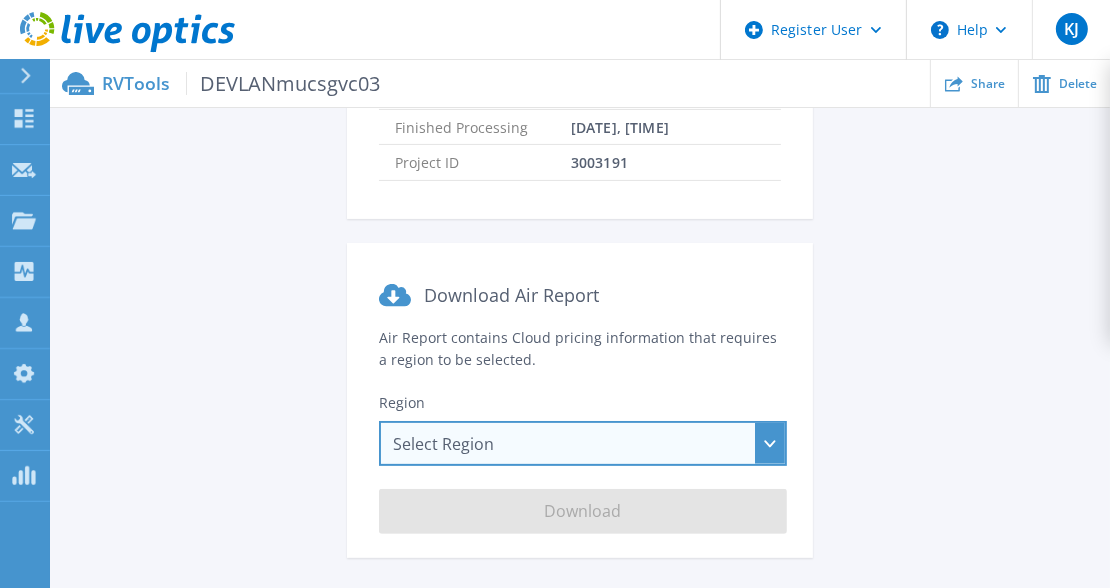 click on "Select Region Asia Pacific (Hong Kong) Asia Pacific (Mumbai) Asia Pacific (Seoul) Asia Pacific (Singapore) Asia Pacific (Tokyo) Australia Canada Europe (Frankfurt) Europe (London) South America (Sao Paulo) US East (Virginia) US West (California)" at bounding box center [583, 443] 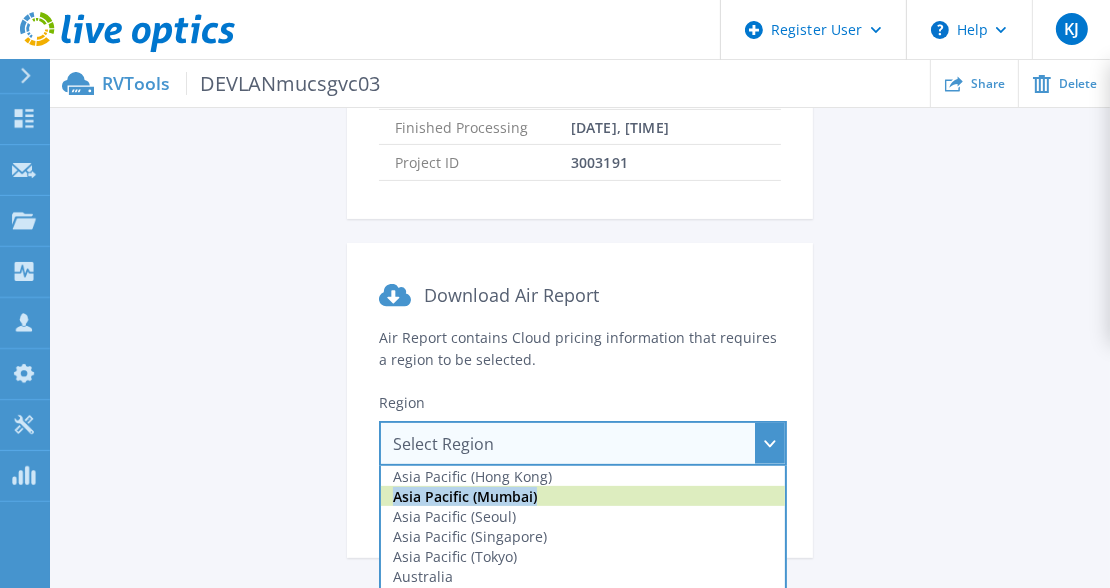 click on "Asia Pacific (Mumbai)" at bounding box center [583, 496] 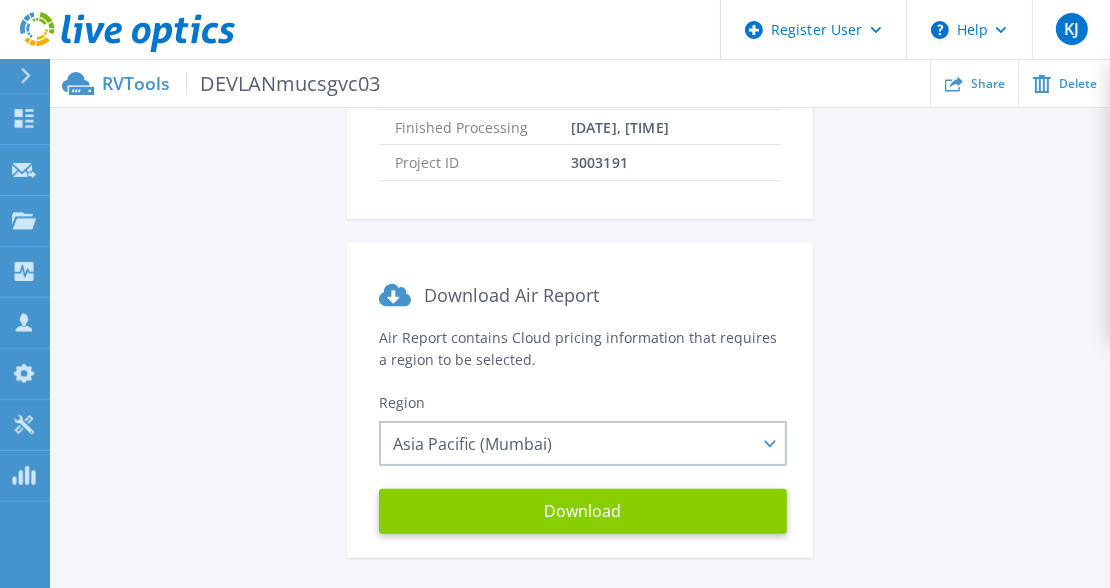 click on "Download" at bounding box center (583, 511) 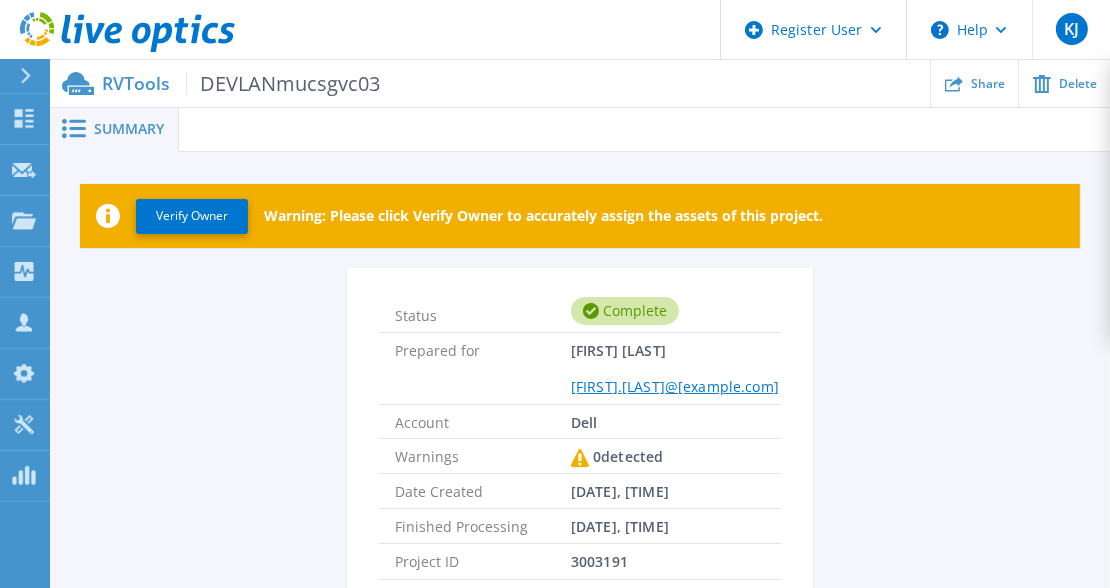 scroll, scrollTop: 0, scrollLeft: 0, axis: both 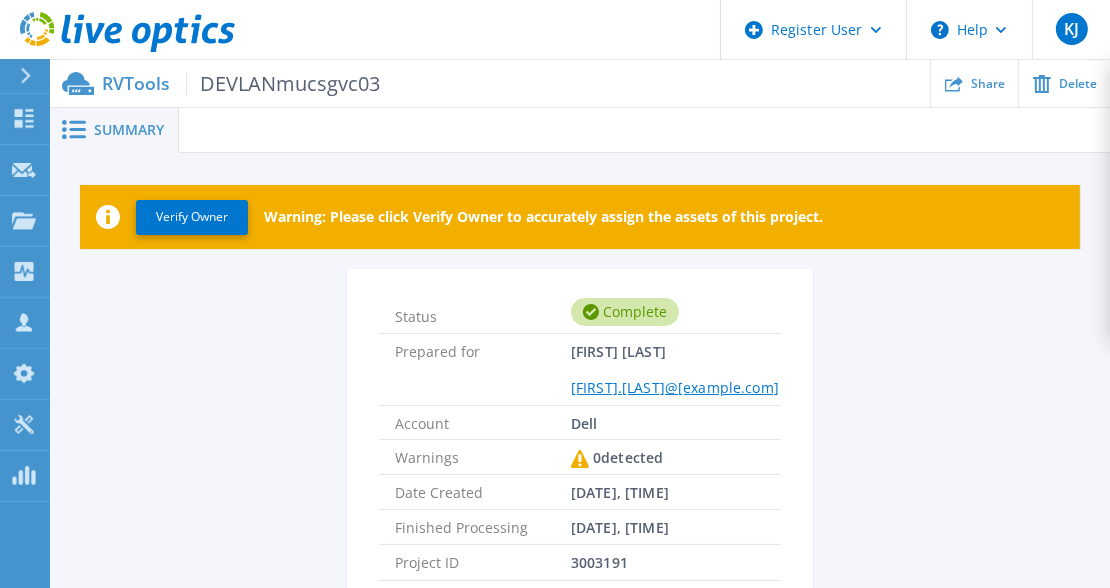 click on "Status Complete Prepared for Kevin James Kevin.James@dell.com Account Dell  Warnings   0  detected   Date Created 08/05/2025, 06:28 (+00:00) Finished Processing 08/05/2025, 06:28 (+00:00) Project ID 3003191 Download Air Report Air Report contains Cloud pricing information that requires a region to be selected. Region Asia Pacific (Mumbai) Asia Pacific (Hong Kong) Asia Pacific (Mumbai) Asia Pacific (Seoul) Asia Pacific (Singapore) Asia Pacific (Tokyo) Australia Canada Europe (Frankfurt) Europe (London) South America (Sao Paulo) US East (Virginia) US West (California) Download" at bounding box center [580, 625] 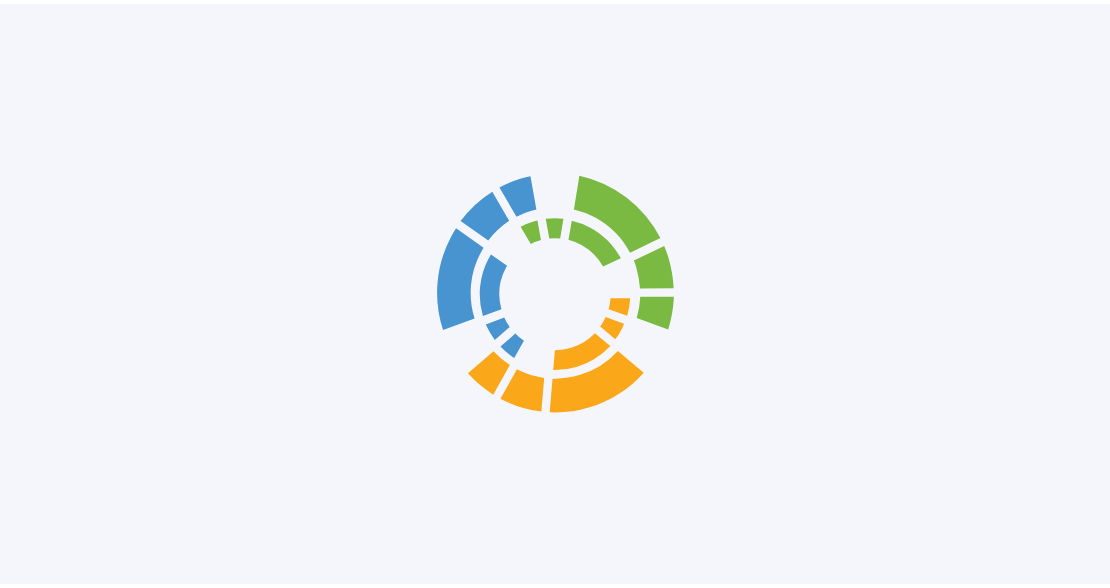 scroll, scrollTop: 0, scrollLeft: 0, axis: both 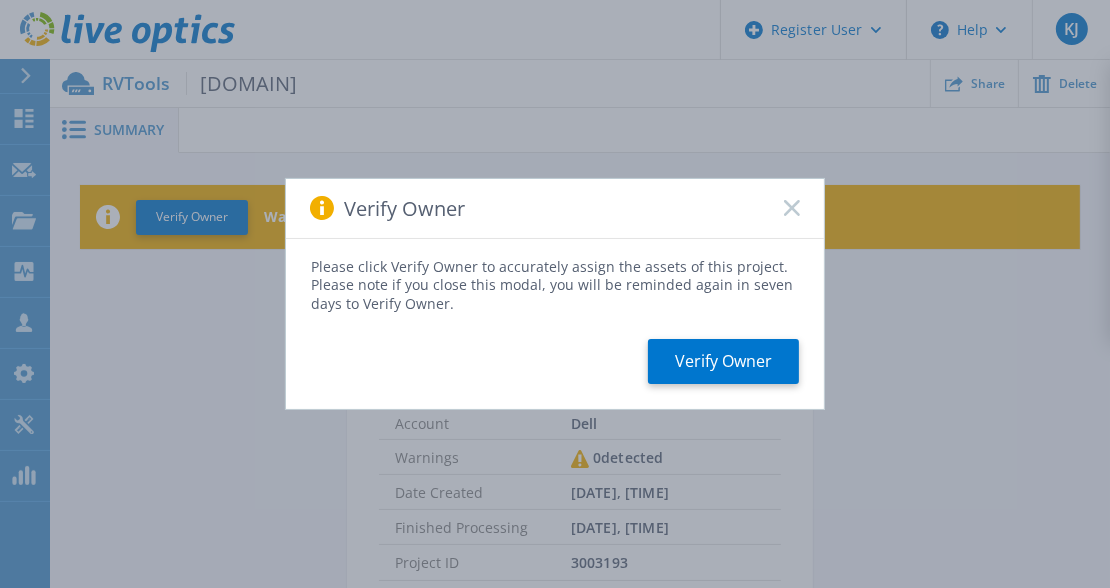 click 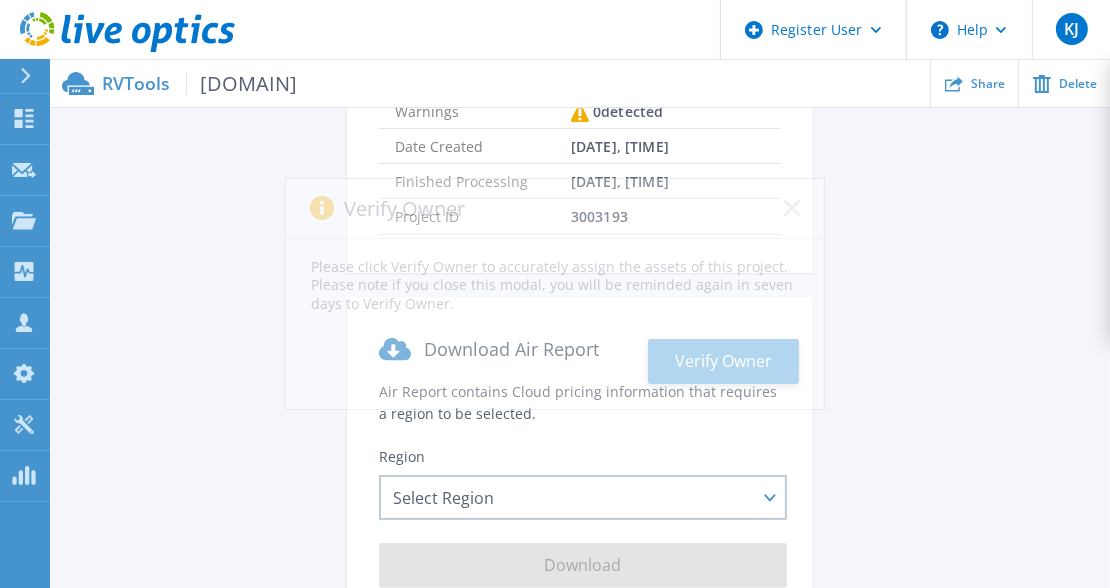 scroll, scrollTop: 400, scrollLeft: 0, axis: vertical 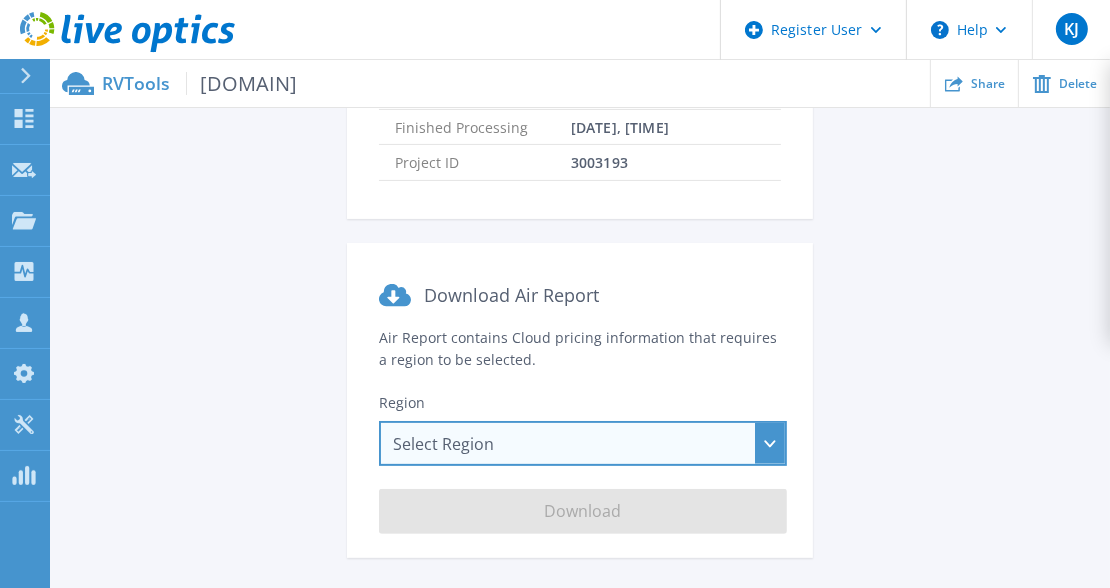click on "Select Region Asia Pacific (Hong Kong) Asia Pacific (Mumbai) Asia Pacific (Seoul) Asia Pacific (Singapore) Asia Pacific (Tokyo) Australia Canada Europe (Frankfurt) Europe (London) South America (Sao Paulo) US East (Virginia) US West (California)" at bounding box center [583, 443] 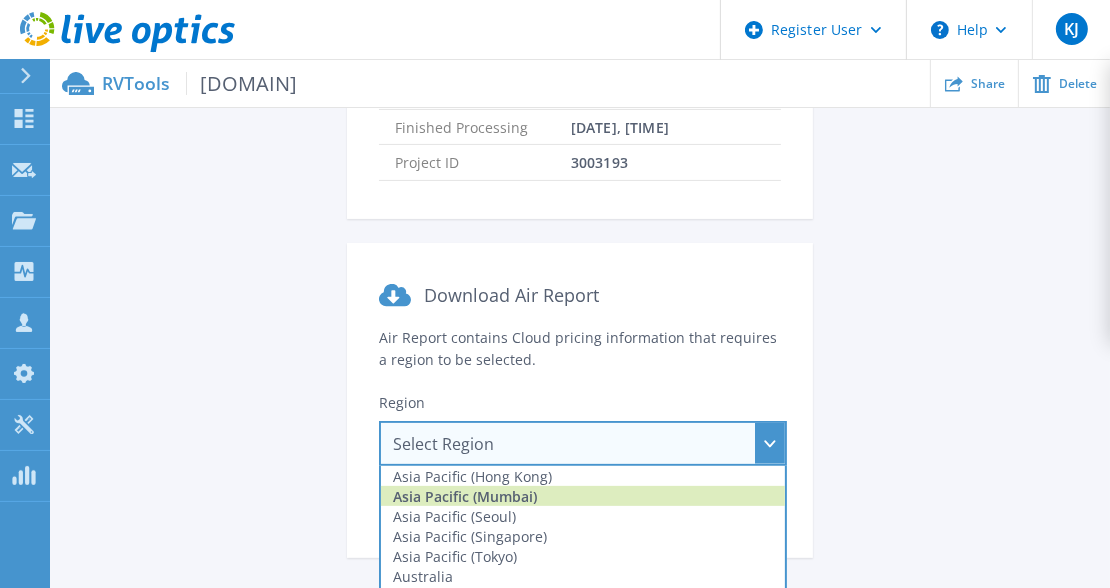click on "Asia Pacific (Mumbai)" at bounding box center [583, 496] 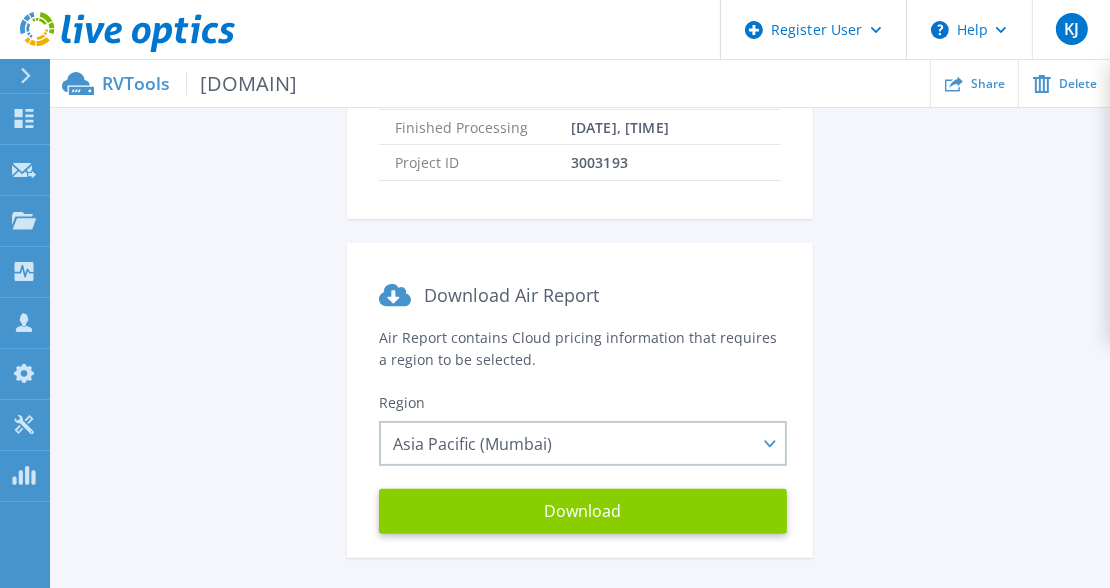 click on "Download" at bounding box center [583, 511] 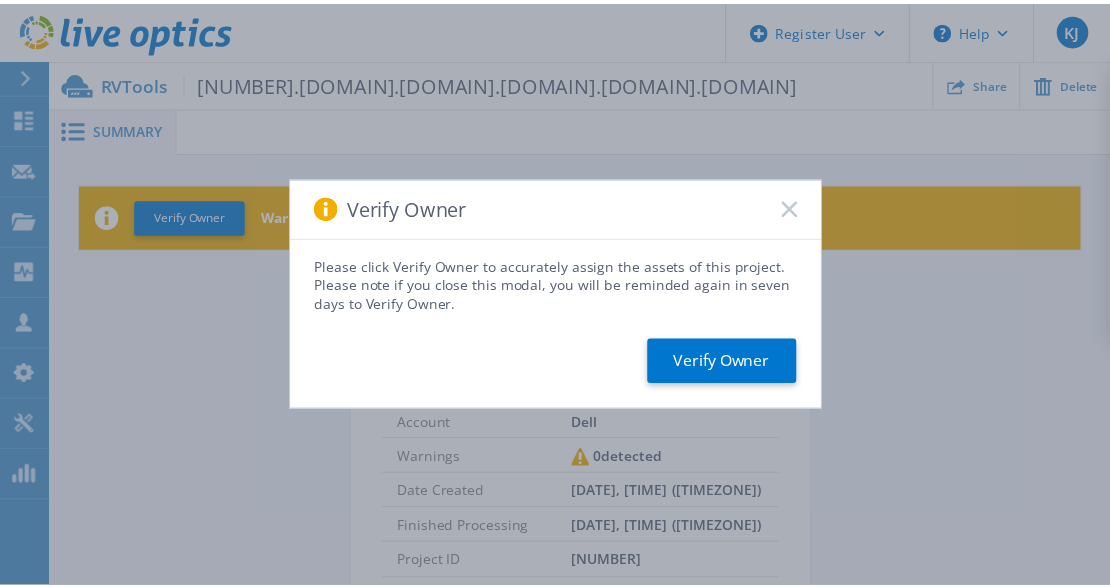 scroll, scrollTop: 0, scrollLeft: 0, axis: both 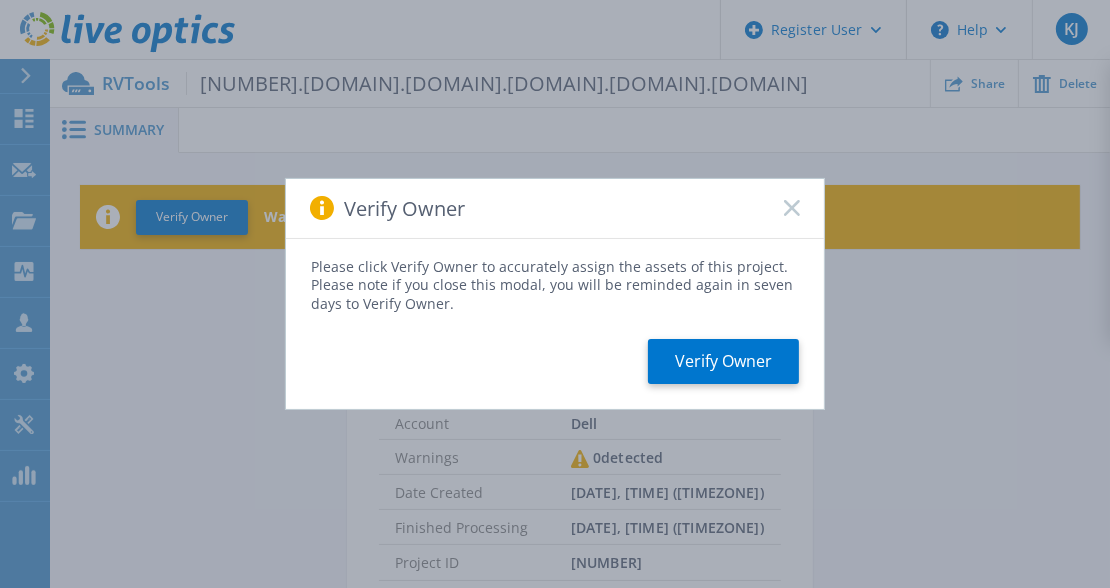 click on "Verify Owner Please click Verify Owner to accurately assign the assets of this project. Please note if you close this modal, you will be reminded again in seven days to Verify Owner. Verify Owner" at bounding box center (555, 294) 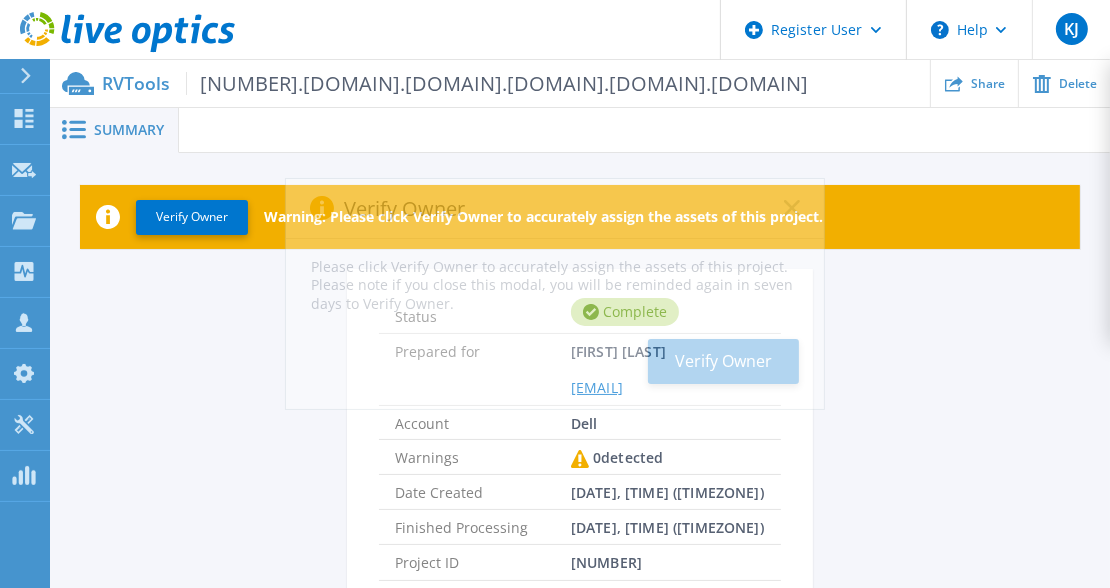 scroll, scrollTop: 500, scrollLeft: 0, axis: vertical 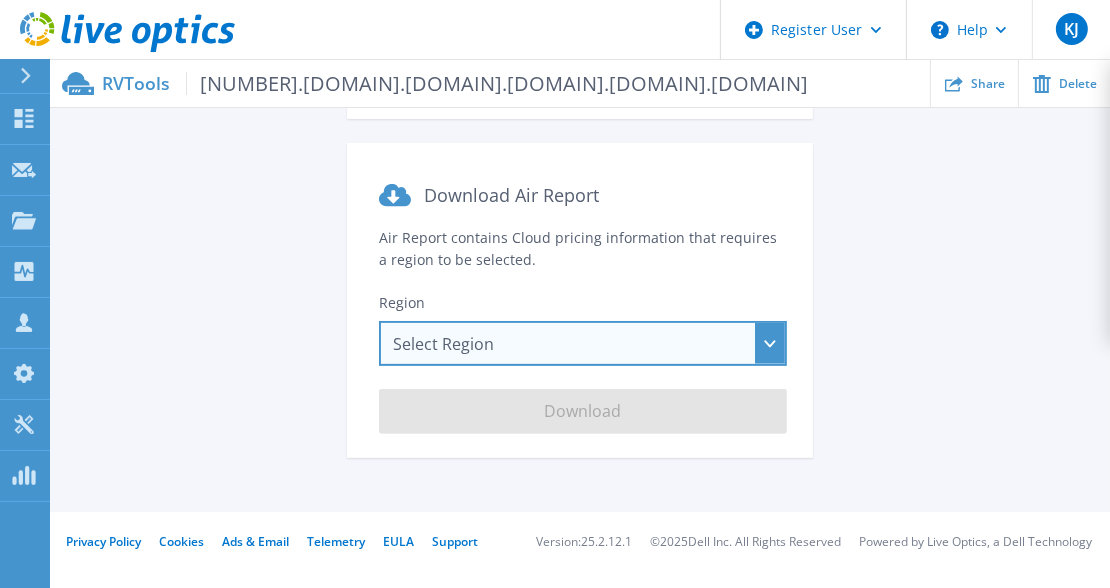click on "Select Region Asia Pacific (Hong Kong) Asia Pacific (Mumbai) Asia Pacific (Seoul) Asia Pacific (Singapore) Asia Pacific (Tokyo) Australia Canada Europe (Frankfurt) Europe (London) South America (Sao Paulo) US East (Virginia) US West (California)" at bounding box center (583, 343) 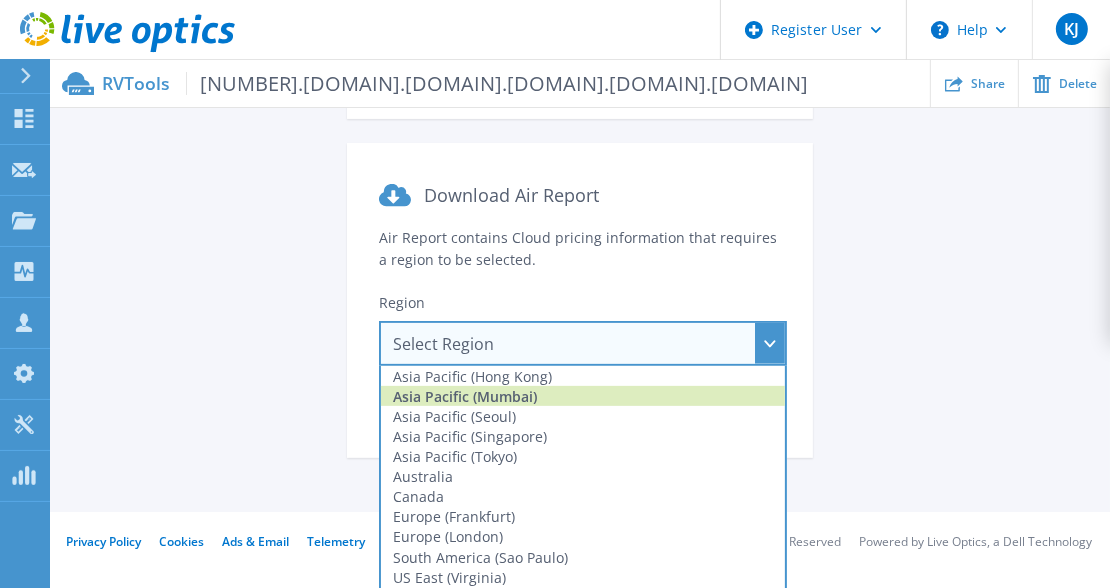 click on "Asia Pacific (Mumbai)" at bounding box center (583, 396) 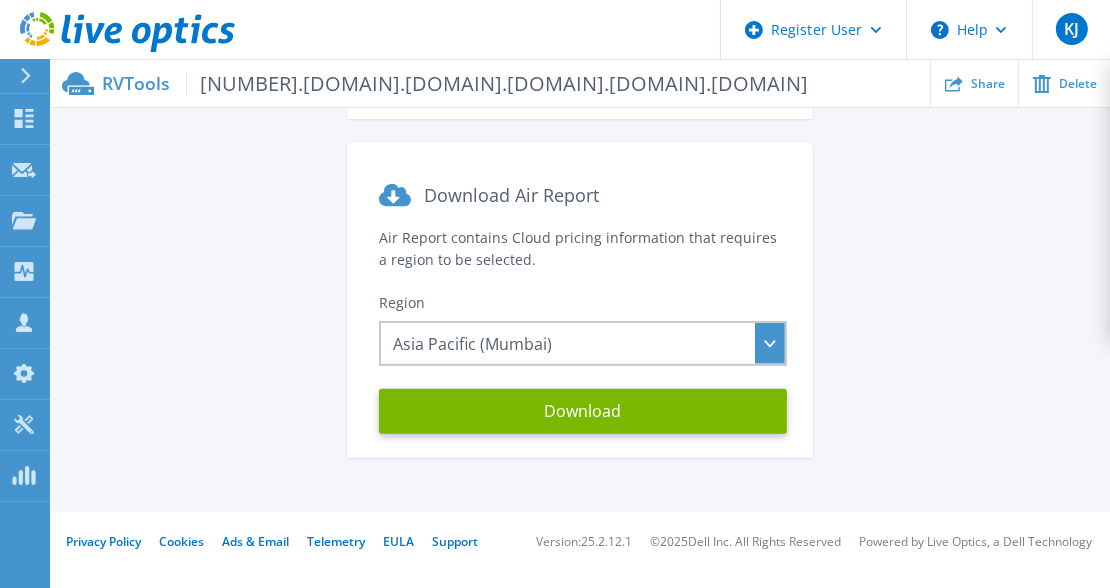 click on "Download" at bounding box center [583, 411] 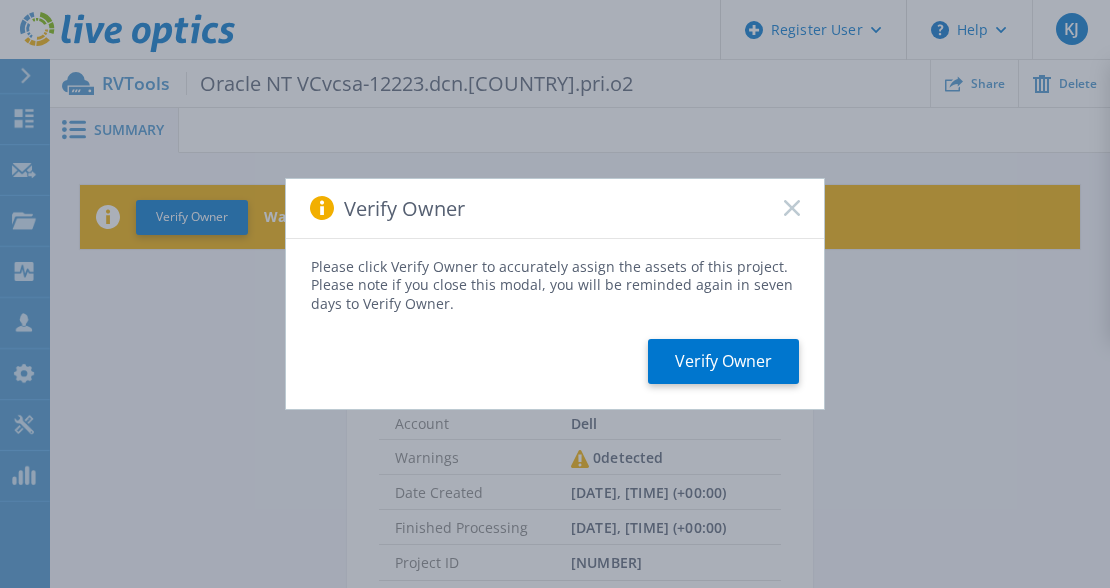 scroll, scrollTop: 0, scrollLeft: 0, axis: both 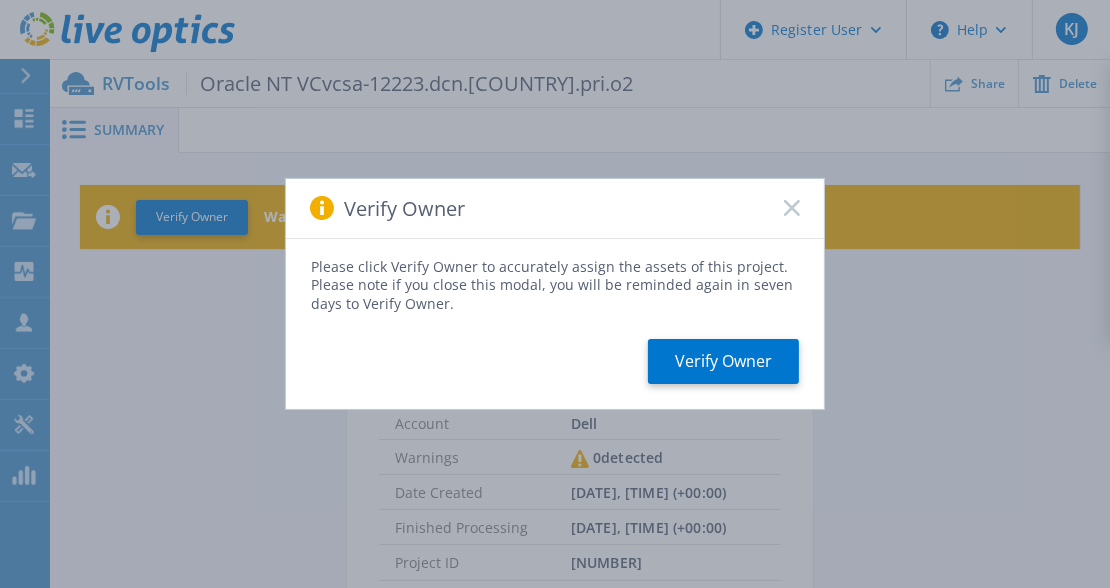 click 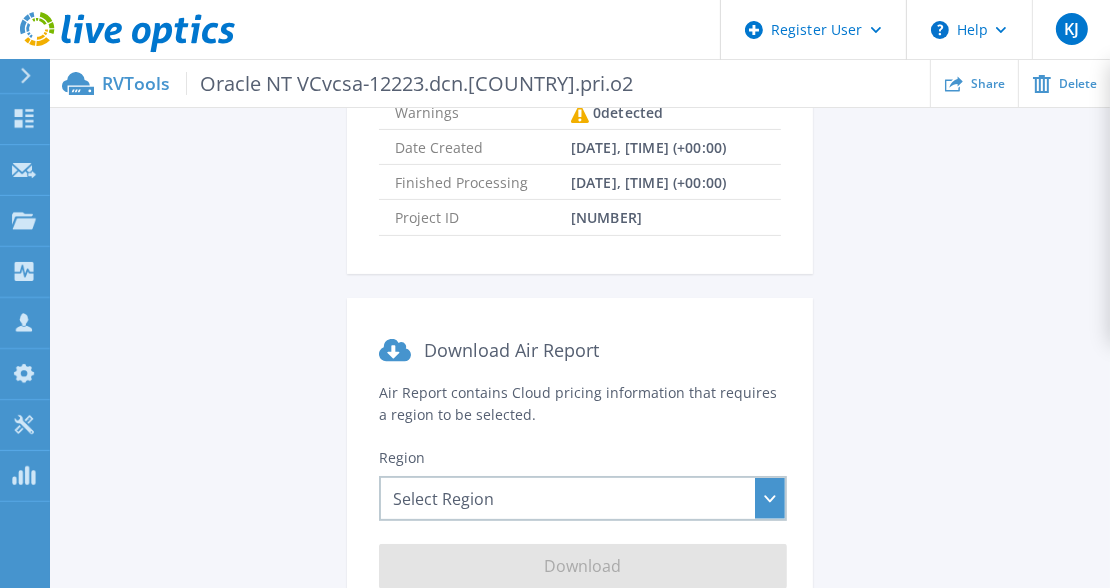 scroll, scrollTop: 500, scrollLeft: 0, axis: vertical 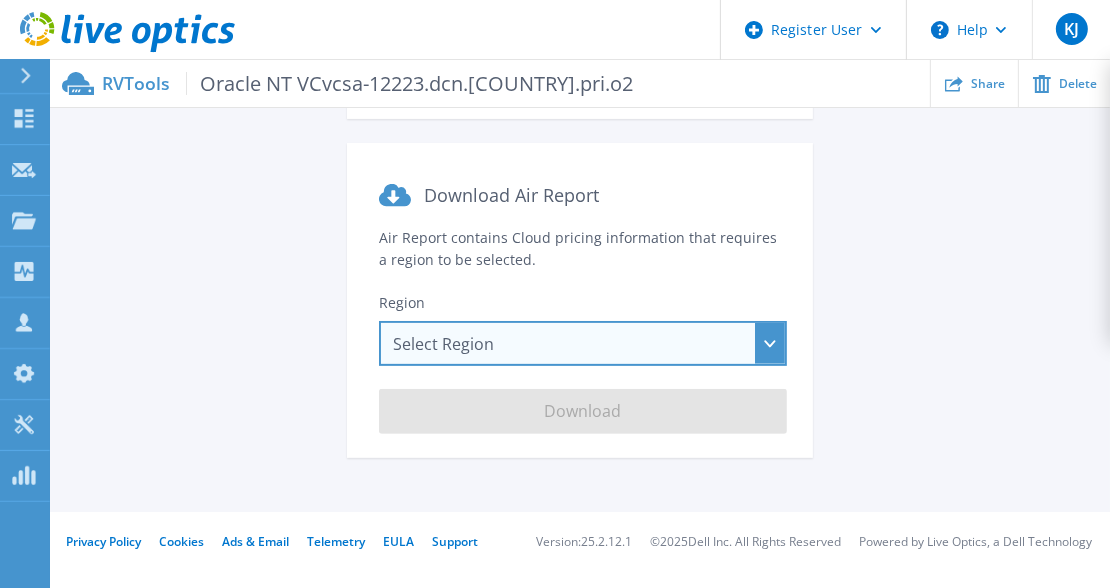 click on "Select Region Asia Pacific (Hong Kong) Asia Pacific (Mumbai) Asia Pacific (Seoul) Asia Pacific (Singapore) Asia Pacific (Tokyo) Australia Canada Europe (Frankfurt) Europe (London) South America (Sao Paulo) US East (Virginia) US West (California)" at bounding box center [583, 343] 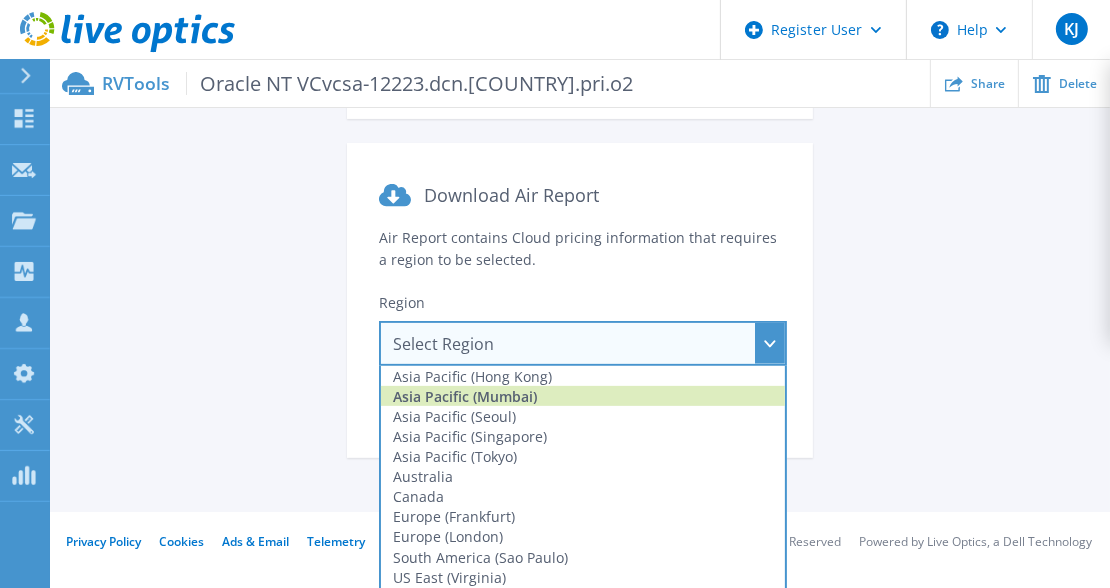 click on "Asia Pacific (Mumbai)" at bounding box center (583, 396) 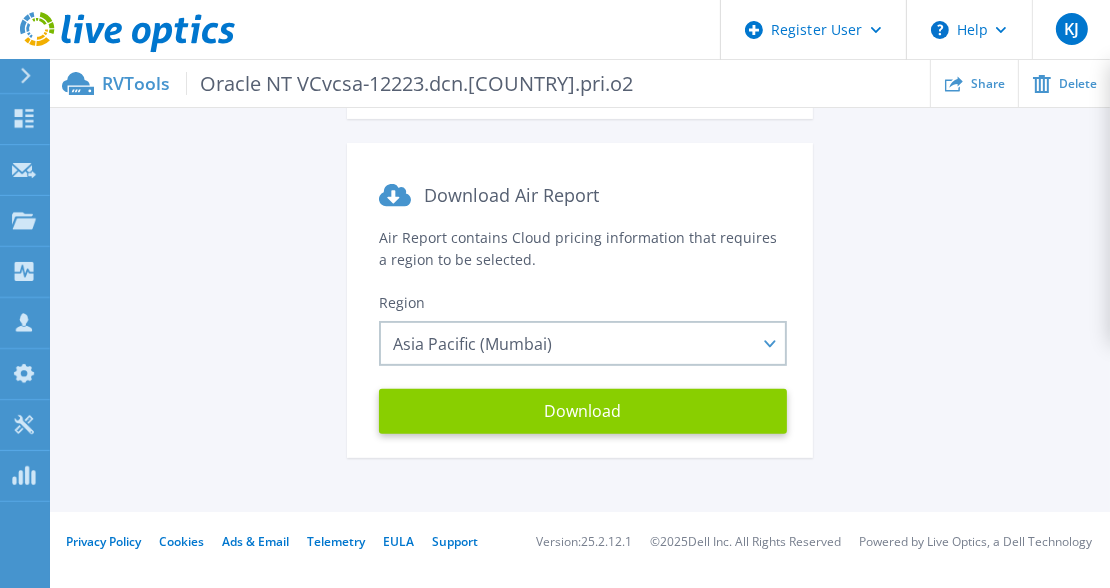 click on "Download" at bounding box center (583, 411) 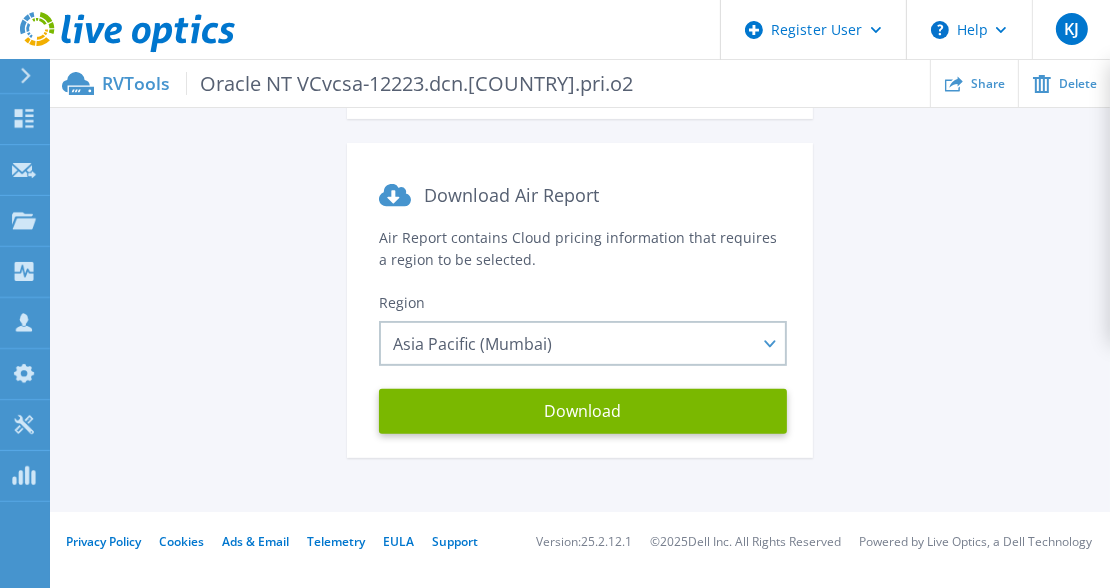 click on "Status Complete Prepared for Kevin James Kevin.James@dell.com Account Dell  Warnings   0  detected   Date Created 08/05/2025, 06:29 (+00:00) Finished Processing 08/05/2025, 06:29 (+00:00) Project ID 3003195 Download Air Report Air Report contains Cloud pricing information that requires a region to be selected. Region Asia Pacific (Mumbai) Asia Pacific (Hong Kong) Asia Pacific (Mumbai) Asia Pacific (Seoul) Asia Pacific (Singapore) Asia Pacific (Tokyo) Australia Canada Europe (Frankfurt) Europe (London) South America (Sao Paulo) US East (Virginia) US West (California) Download" at bounding box center (580, 125) 